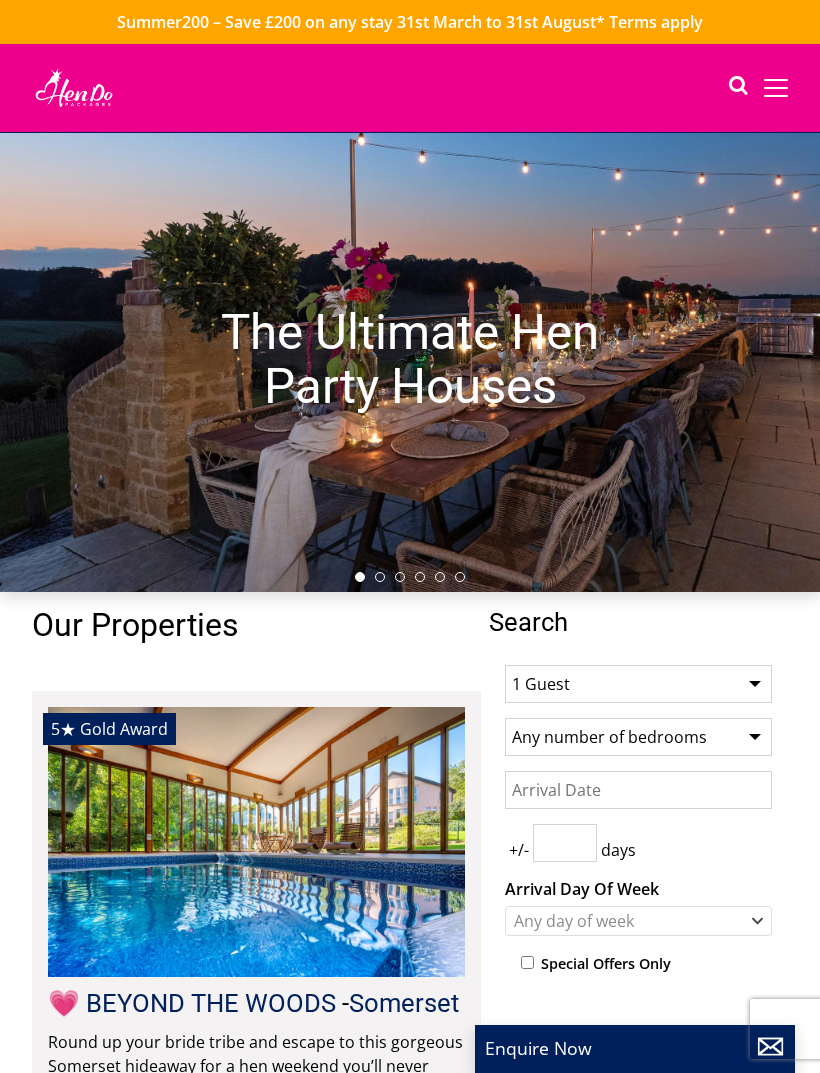 scroll, scrollTop: 0, scrollLeft: 0, axis: both 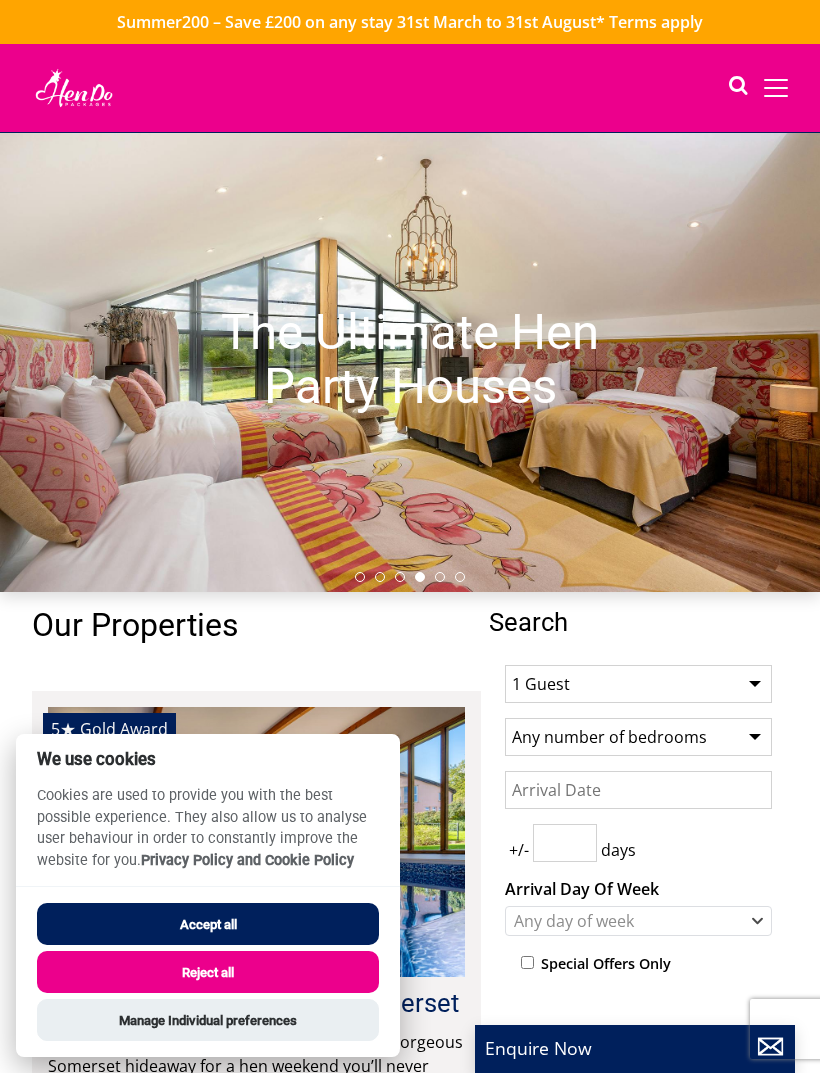 click on "Accept all" at bounding box center (208, 924) 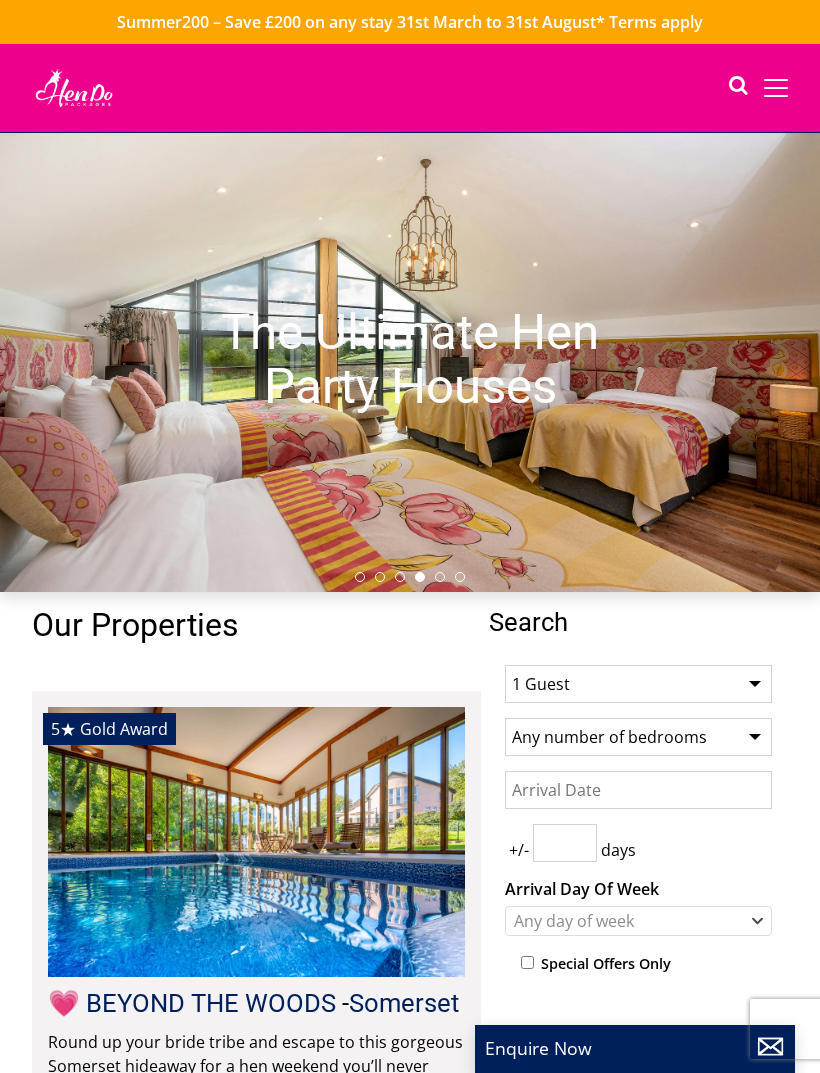 click on "1 Guest
2 Guests
3 Guests
4 Guests
5 Guests
6 Guests
7 Guests
8 Guests
9 Guests
10 Guests
11 Guests
12 Guests
13 Guests
14 Guests
15 Guests
16 Guests
17 Guests
18 Guests
19 Guests
20 Guests
21 Guests
22 Guests
23 Guests
24 Guests
25 Guests
26 Guests
27 Guests
28 Guests
29 Guests
30 Guests
31 Guests
32 Guests" at bounding box center (638, 684) 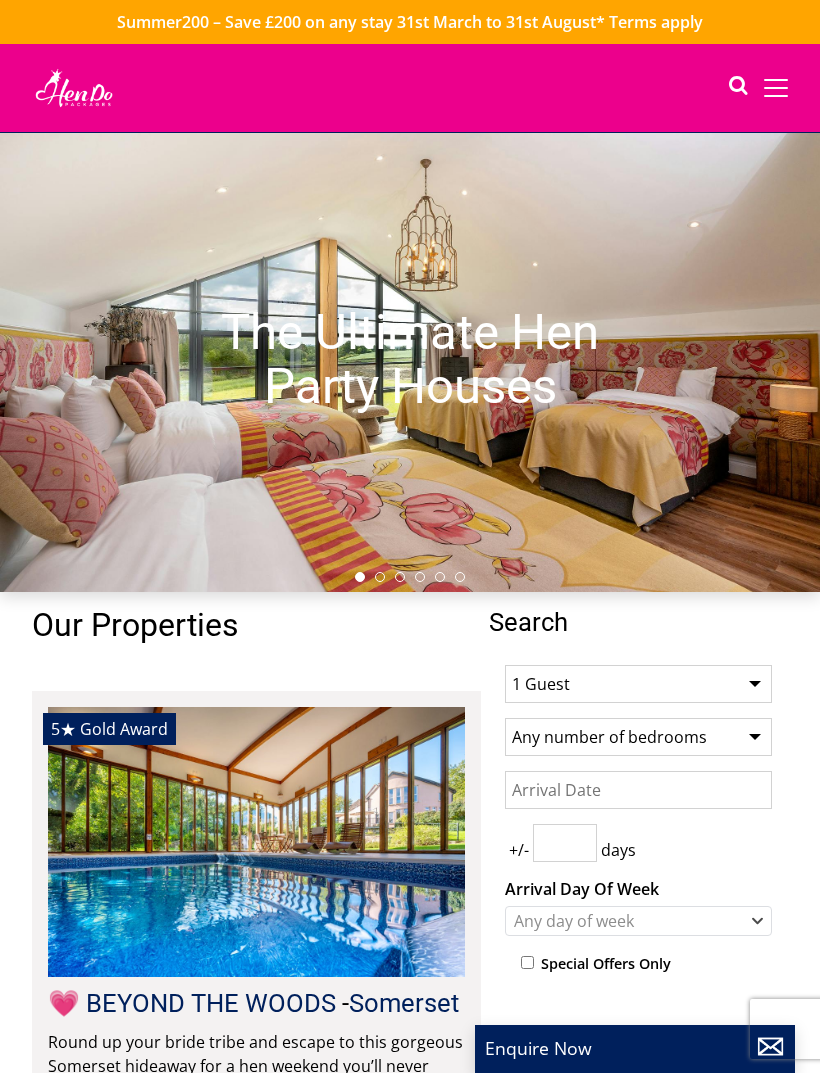 scroll, scrollTop: 0, scrollLeft: 0, axis: both 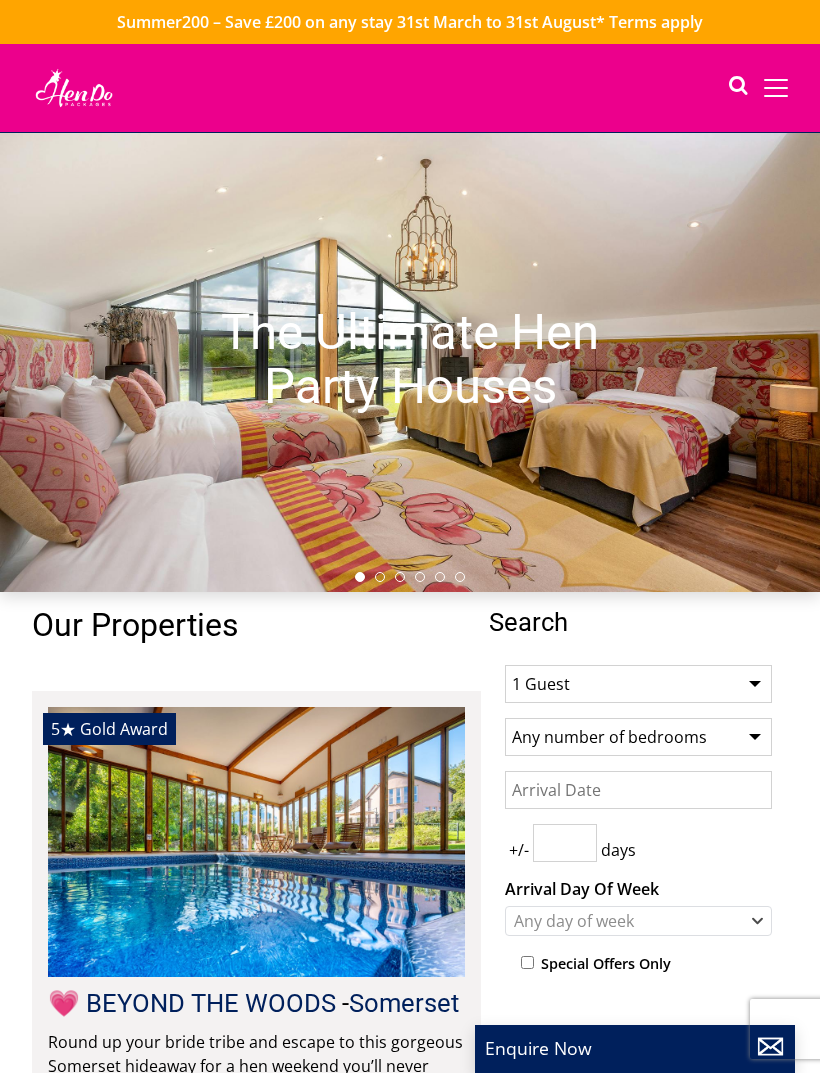 click on "1 Guest
2 Guests
3 Guests
4 Guests
5 Guests
6 Guests
7 Guests
8 Guests
9 Guests
10 Guests
11 Guests
12 Guests
13 Guests
14 Guests
15 Guests
16 Guests
17 Guests
18 Guests
19 Guests
20 Guests
21 Guests
22 Guests
23 Guests
24 Guests
25 Guests
26 Guests
27 Guests
28 Guests
29 Guests
30 Guests
31 Guests
32 Guests" at bounding box center (638, 684) 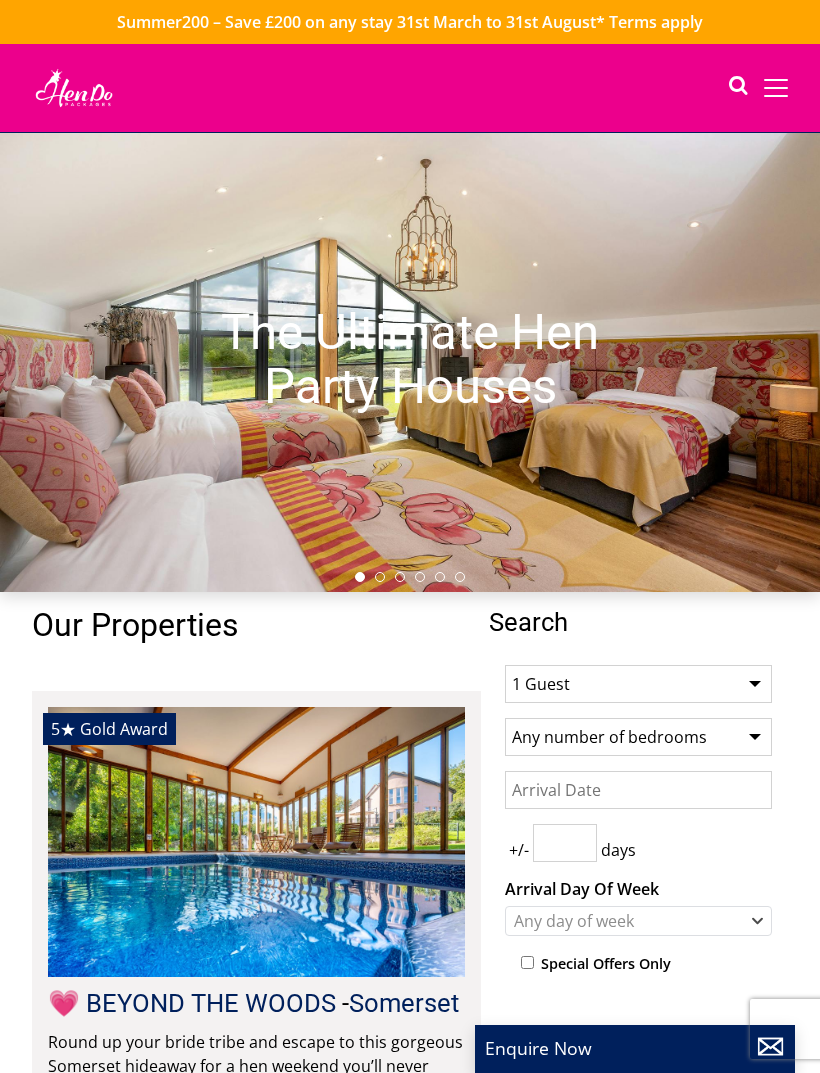select on "11" 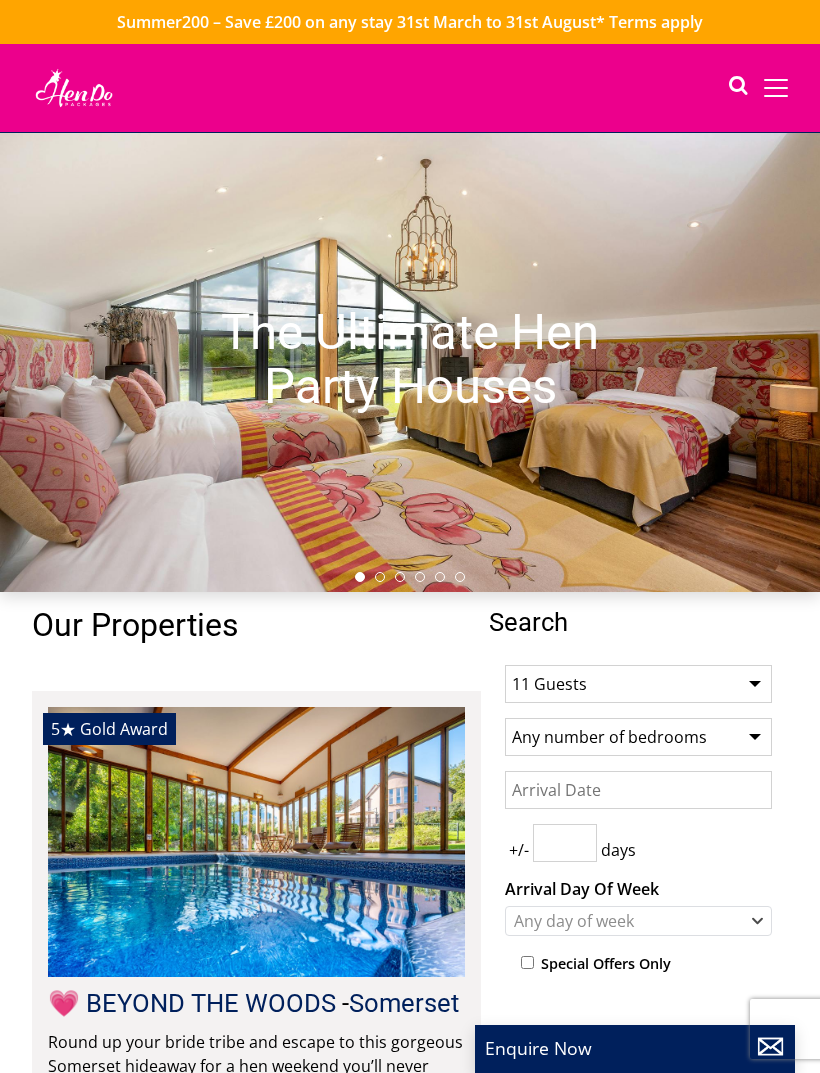 click on "Any number of bedrooms
4 Bedrooms
5 Bedrooms
6 Bedrooms
7 Bedrooms
8 Bedrooms
9 Bedrooms
10 Bedrooms
11 Bedrooms
12 Bedrooms
13 Bedrooms
14 Bedrooms
15 Bedrooms
16 Bedrooms" at bounding box center [638, 737] 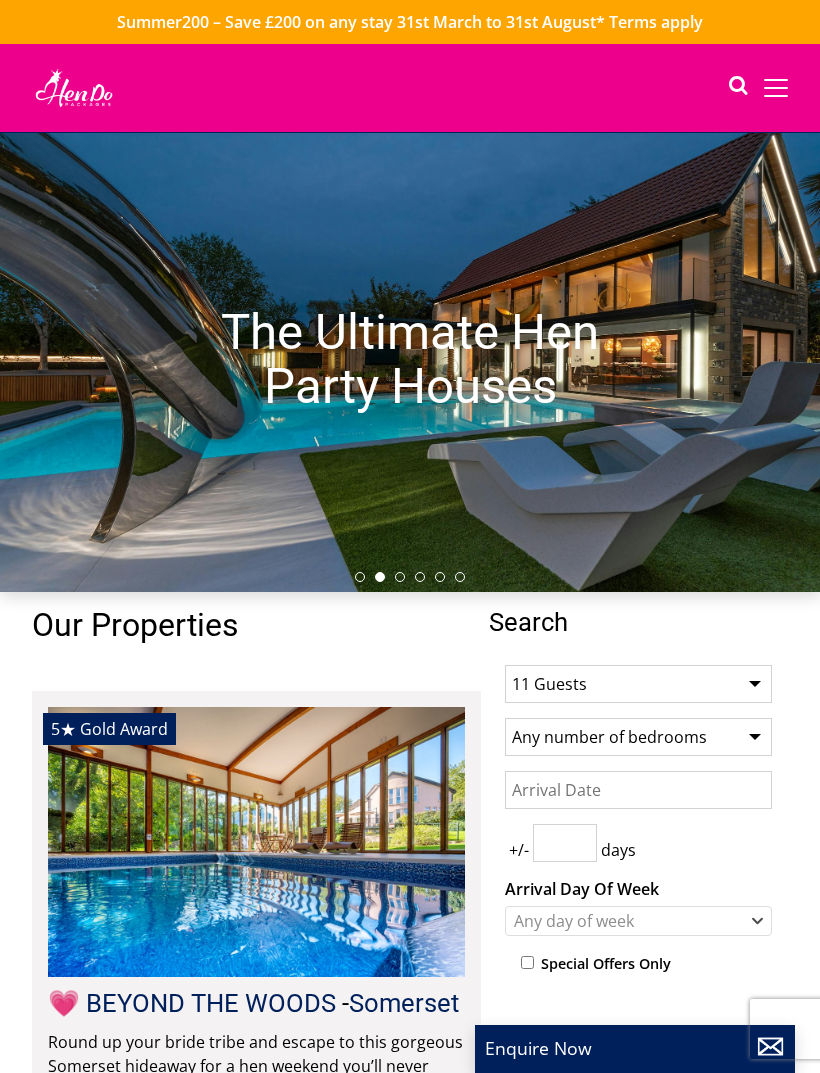select on "6" 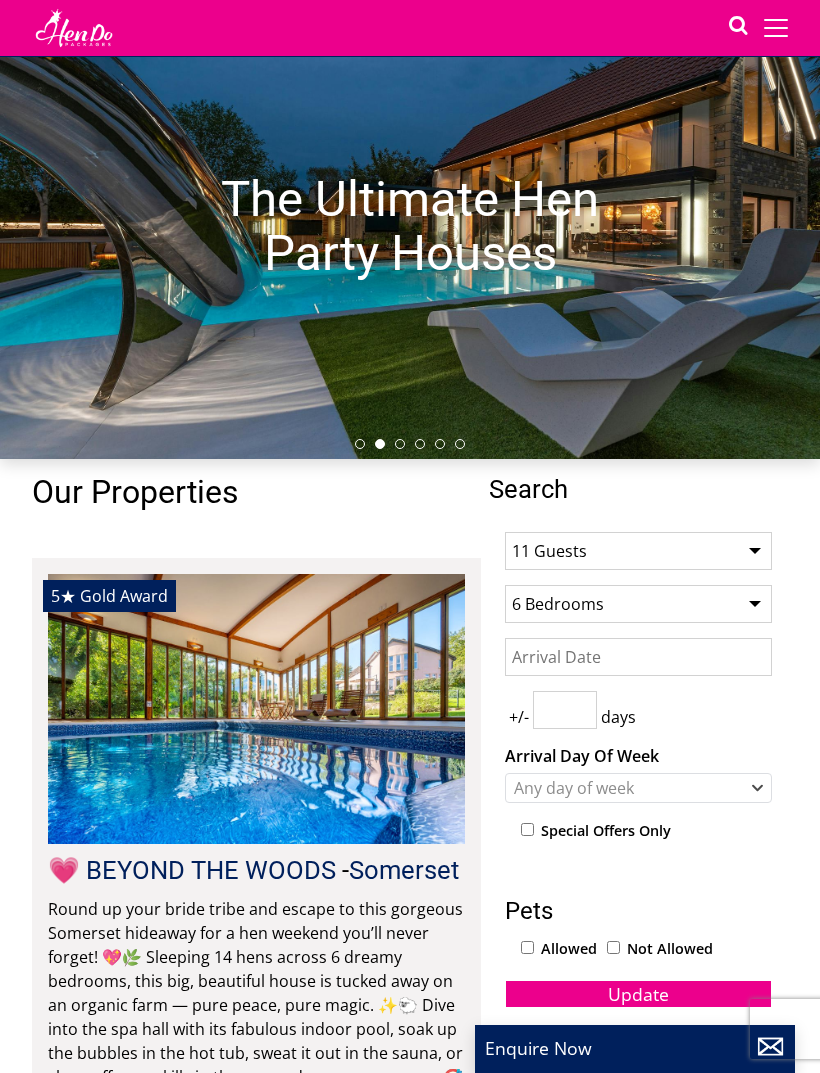 scroll, scrollTop: 145, scrollLeft: 0, axis: vertical 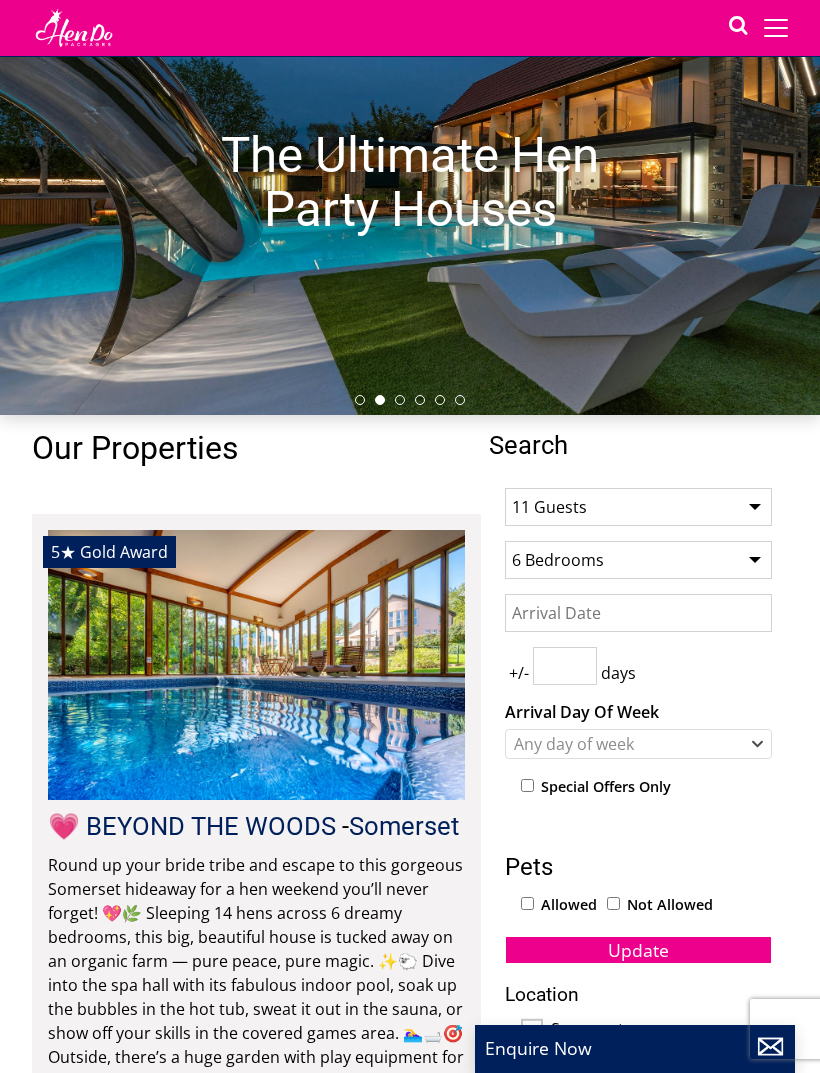 click on "Date" at bounding box center [638, 613] 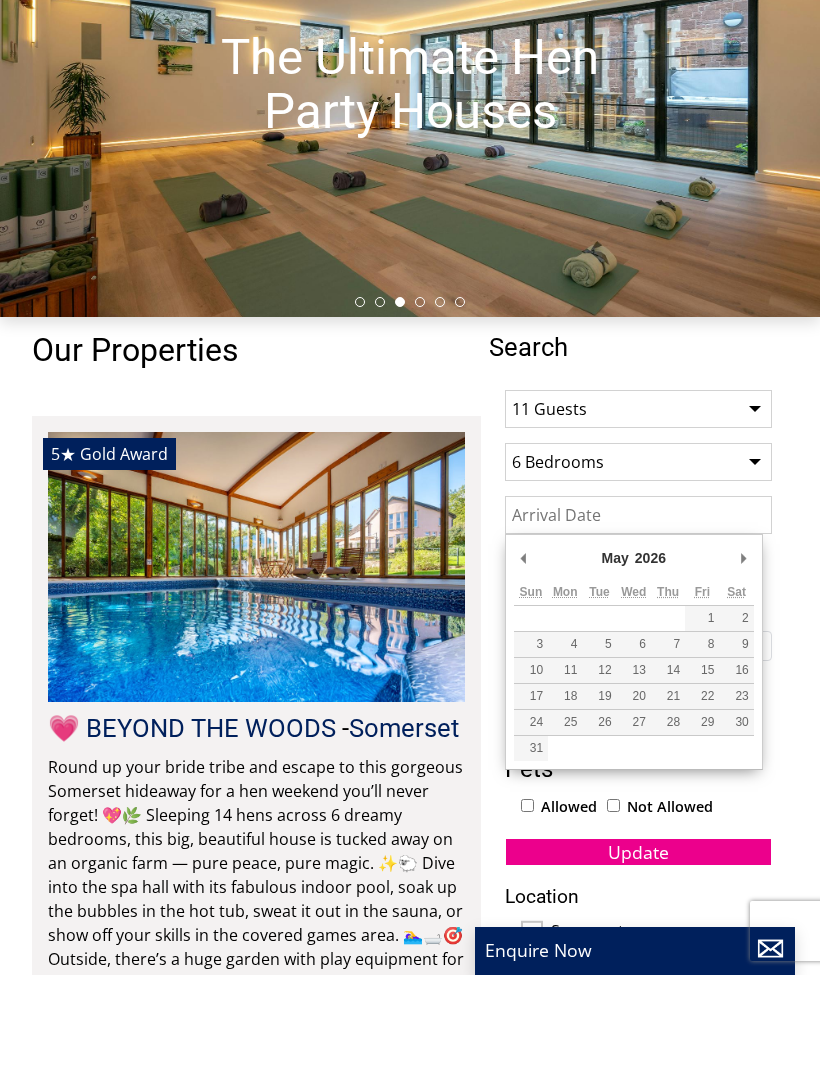 type on "[DATE]" 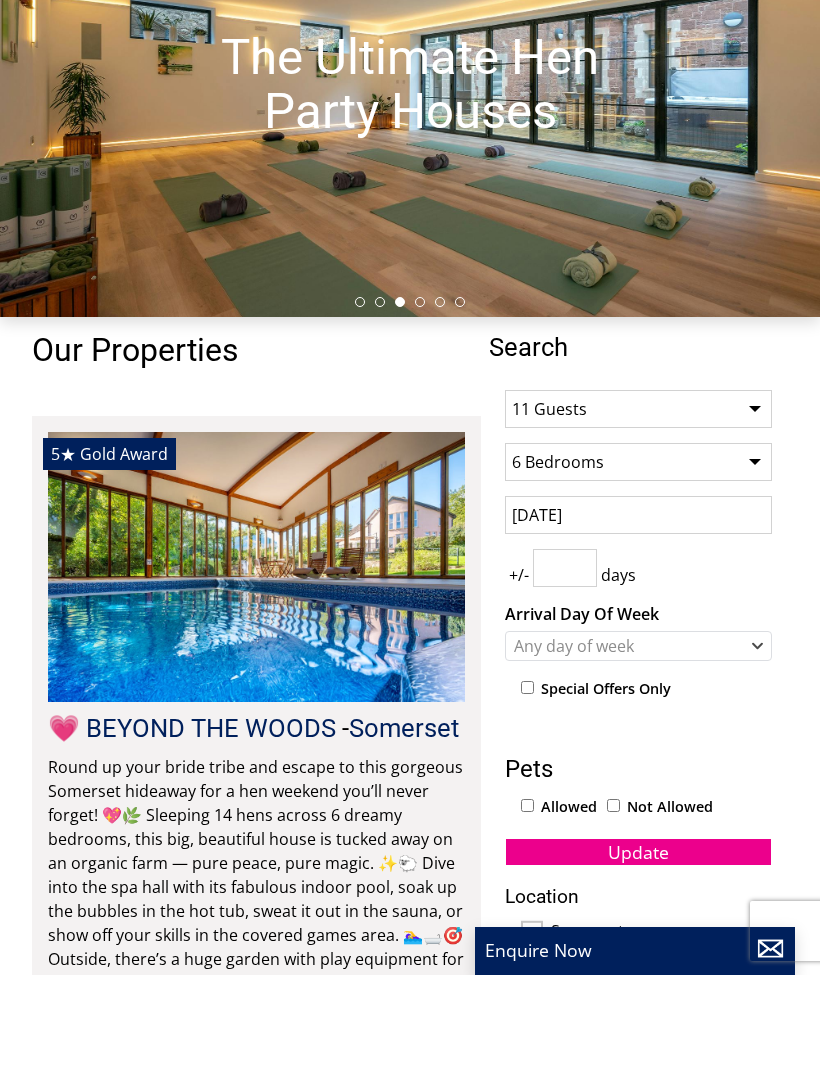 scroll, scrollTop: 243, scrollLeft: 0, axis: vertical 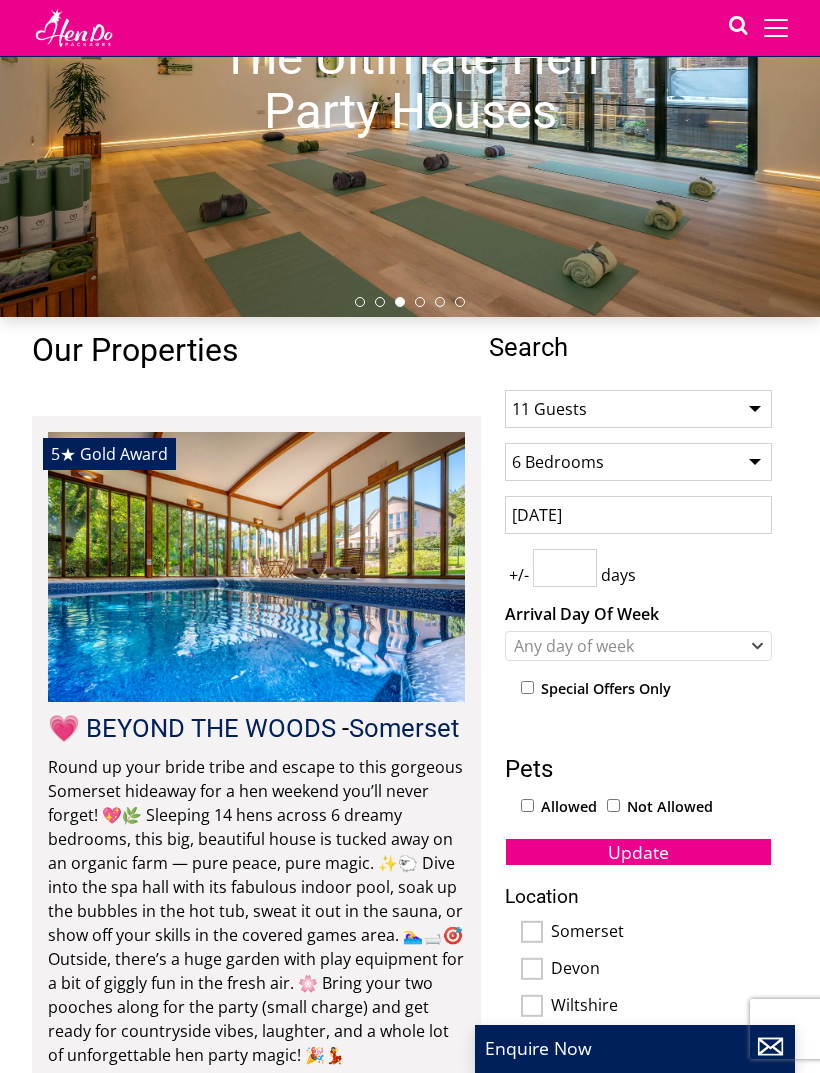 click at bounding box center [565, 568] 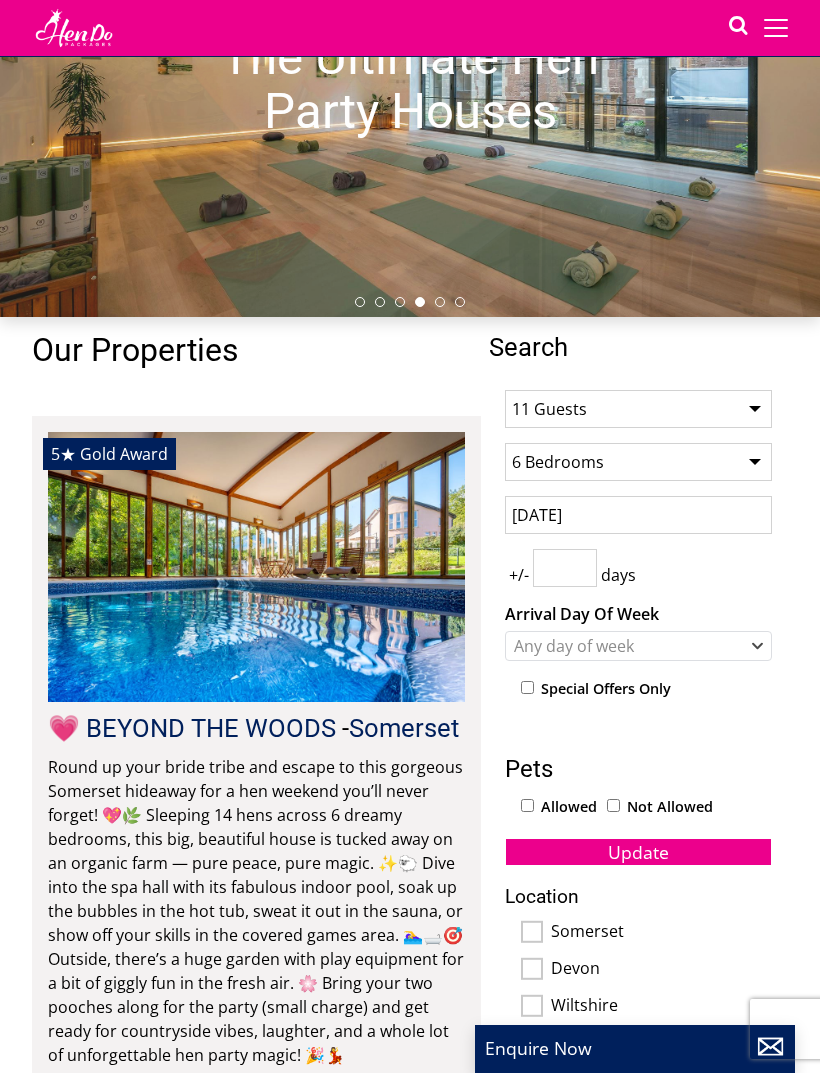 click on "Any day of week" at bounding box center [628, 646] 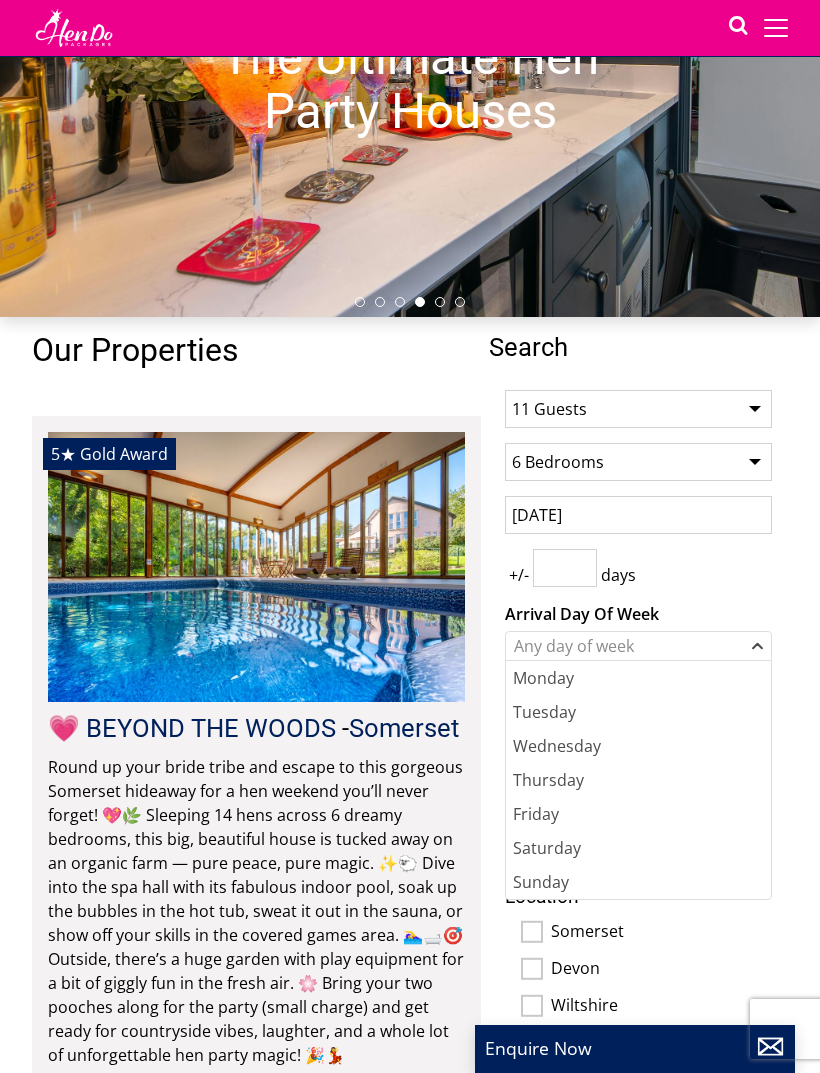 click on "Friday" at bounding box center (638, 814) 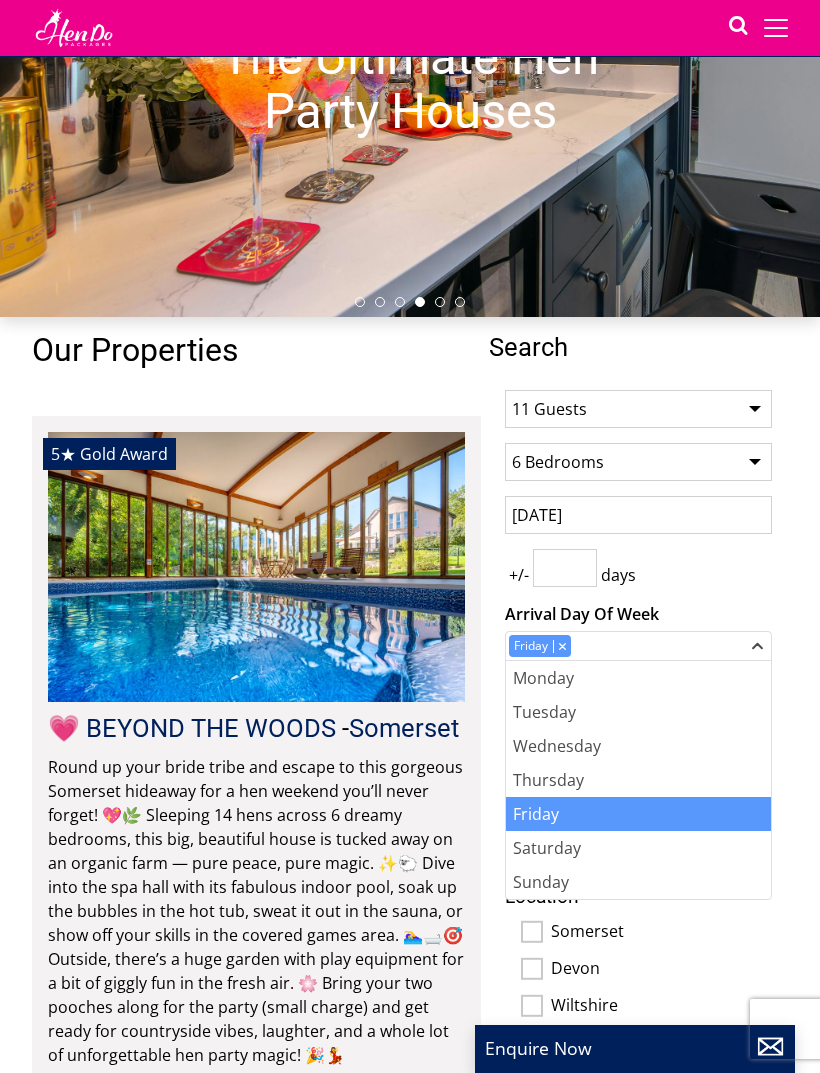 click on "Search
Search
1 Guest
2 Guests
3 Guests
4 Guests
5 Guests
6 Guests
7 Guests
8 Guests
9 Guests
10 Guests
11 Guests
12 Guests
13 Guests
14 Guests
15 Guests
16 Guests
17 Guests
18 Guests
19 Guests
20 Guests
21 Guests
22 Guests
23 Guests
24 Guests
25 Guests
26 Guests
27 Guests
28 Guests
29 Guests
30 Guests
31 Guests
32 Guests
Any number of bedrooms
4 Bedrooms
5 Bedrooms
6 Bedrooms
7 Bedrooms
8 Bedrooms
9 Bedrooms
10 Bedrooms
11 Bedrooms
12 Bedrooms
13 Bedrooms
14 Bedrooms
15 Bedrooms
16 Bedrooms
29/05/2026
+/-
days Monday" at bounding box center (410, 8518) 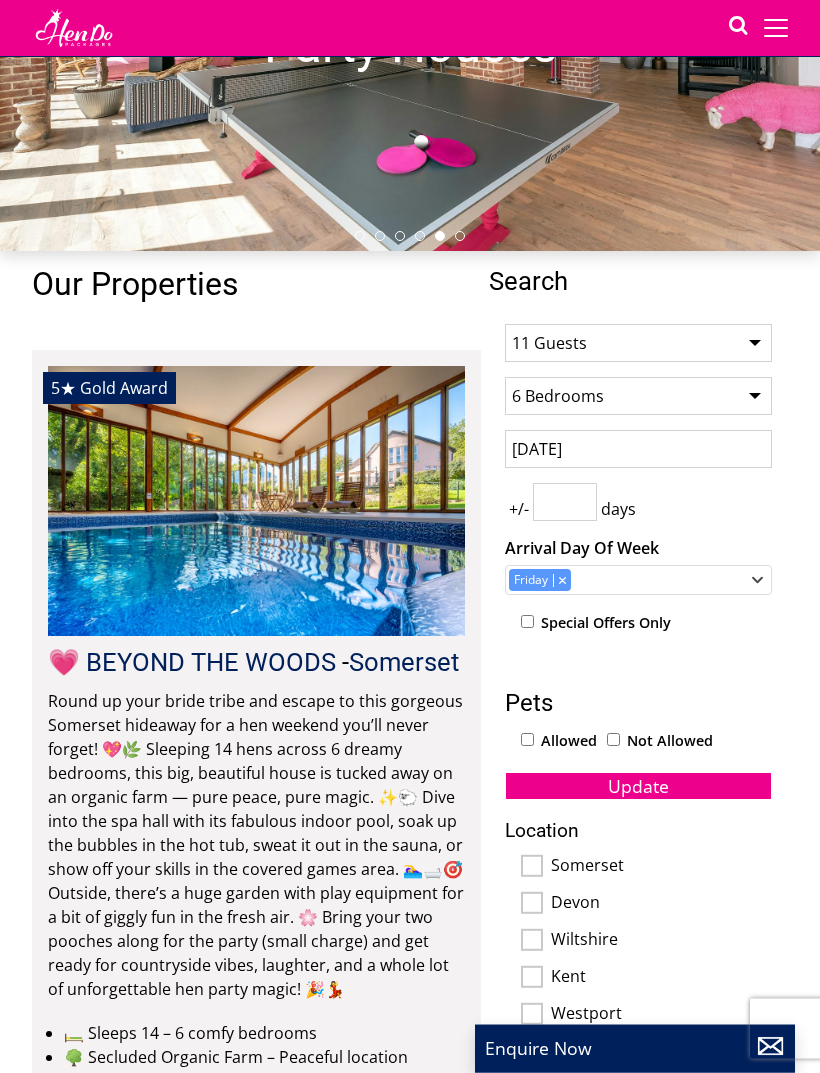 click on "Not Allowed" at bounding box center [670, 742] 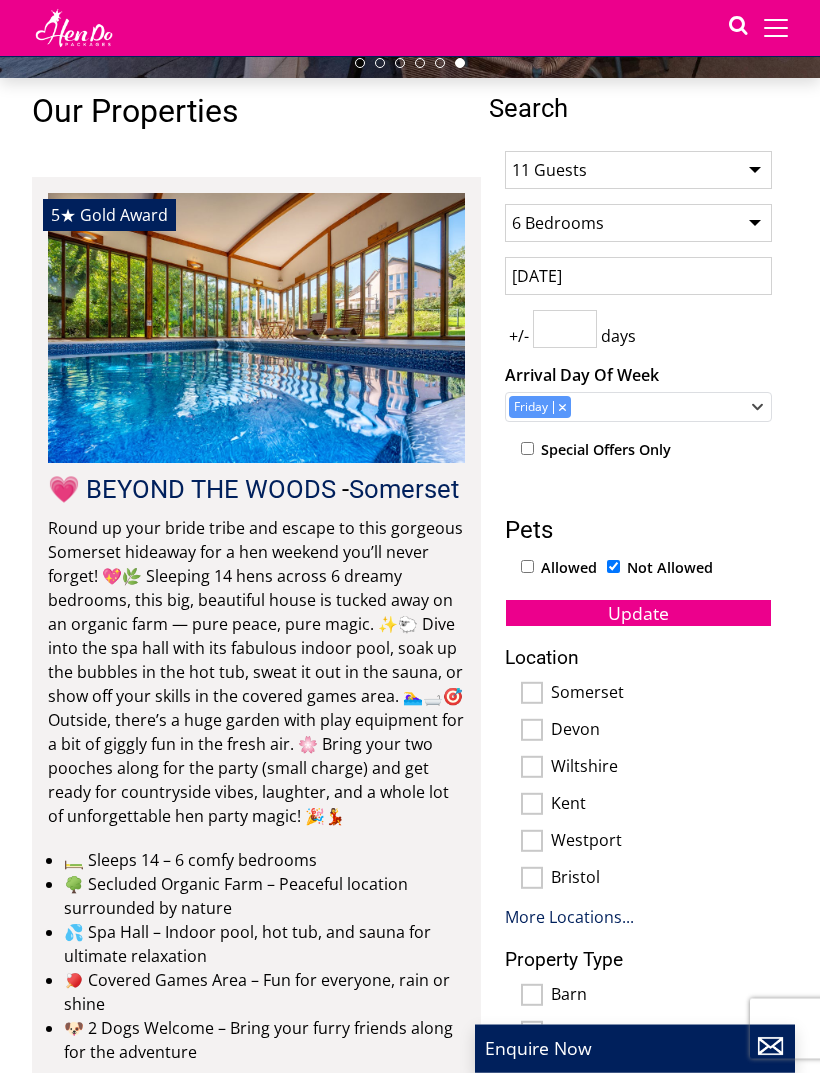 click on "More Locations..." at bounding box center (569, 918) 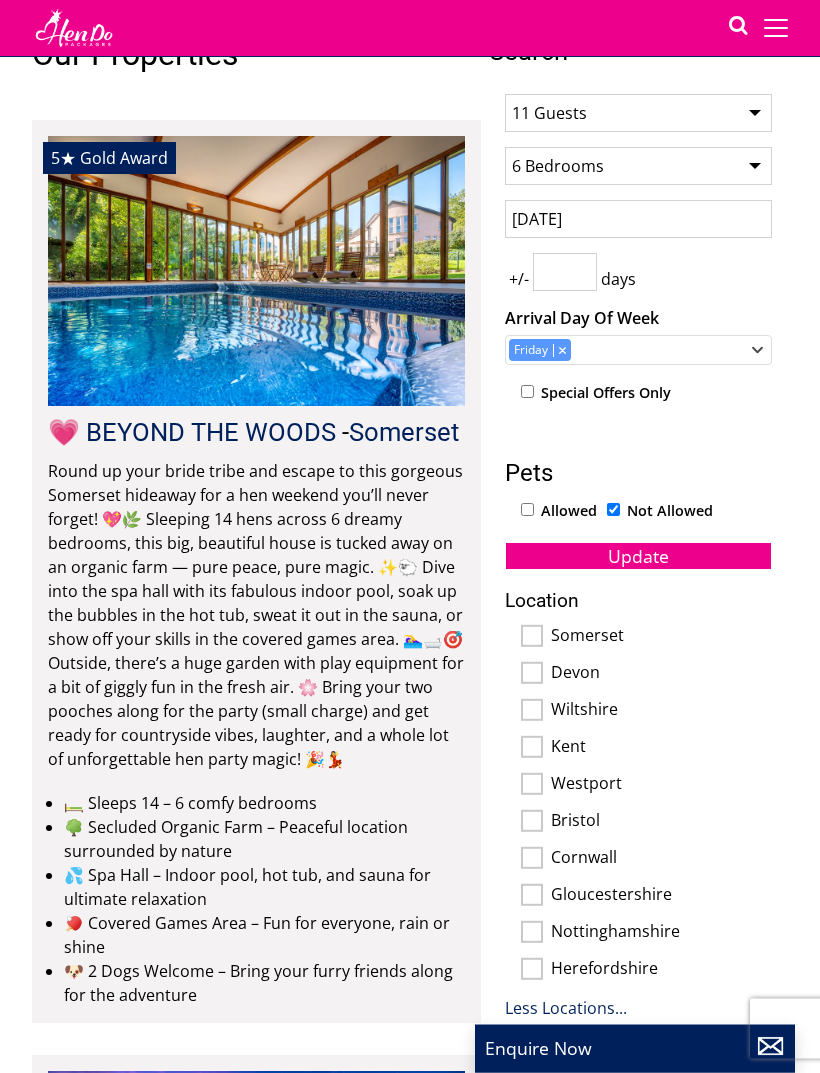 scroll, scrollTop: 539, scrollLeft: 0, axis: vertical 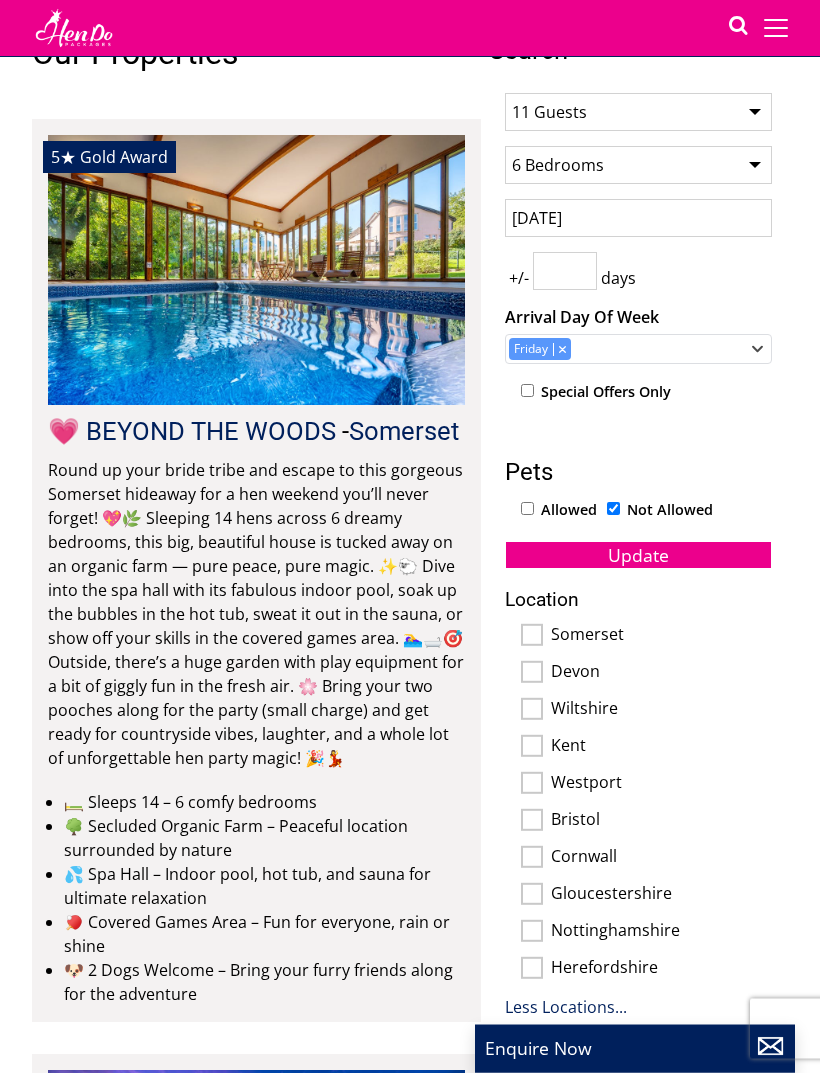 click on "Update" at bounding box center (638, 556) 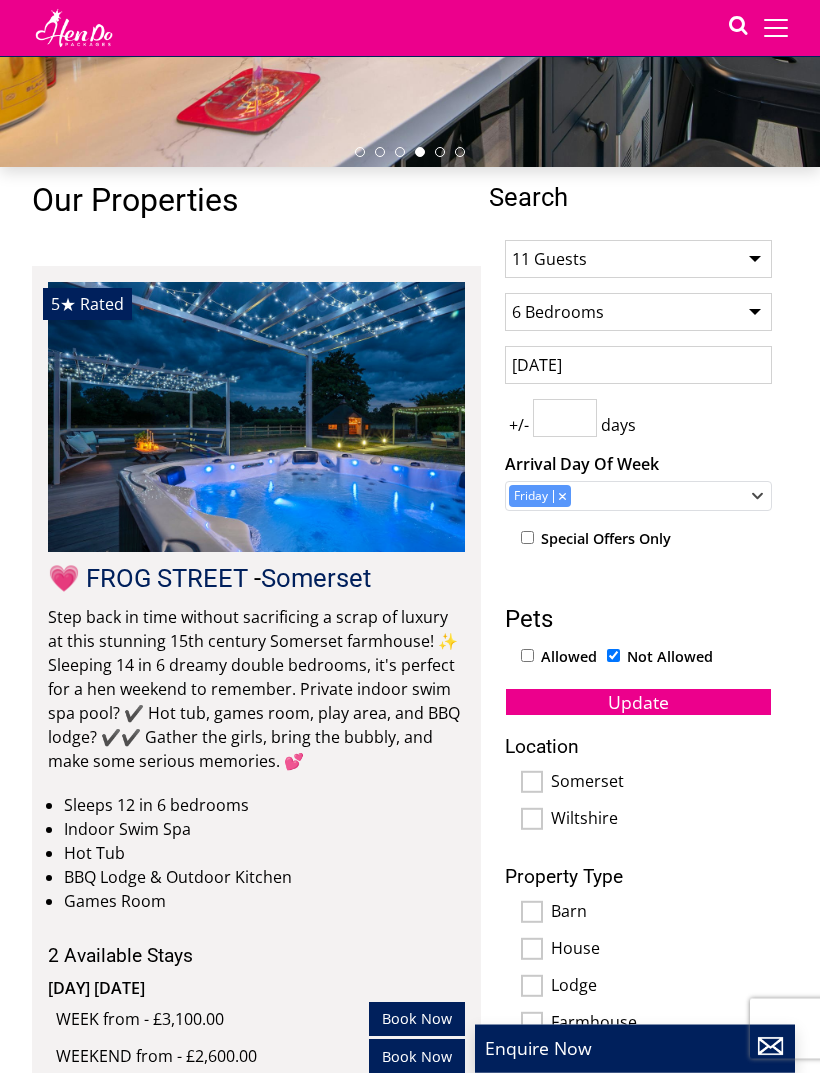 scroll, scrollTop: 393, scrollLeft: 0, axis: vertical 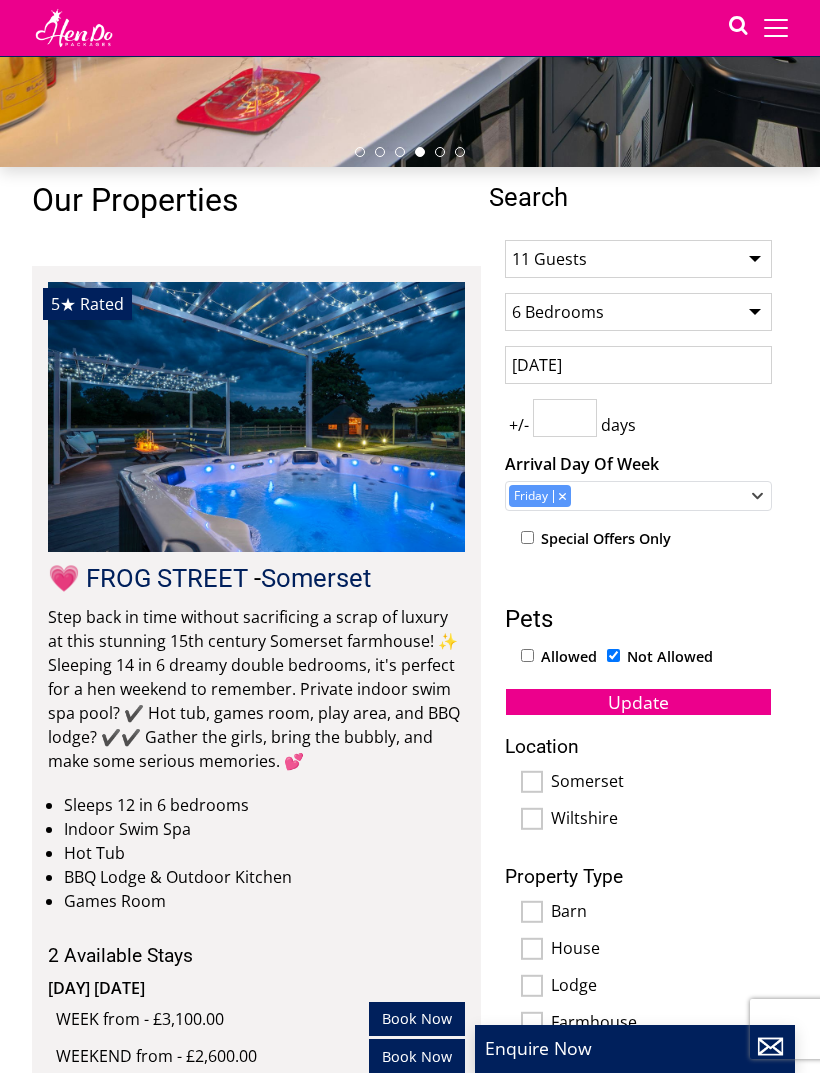 click at bounding box center (256, 416) 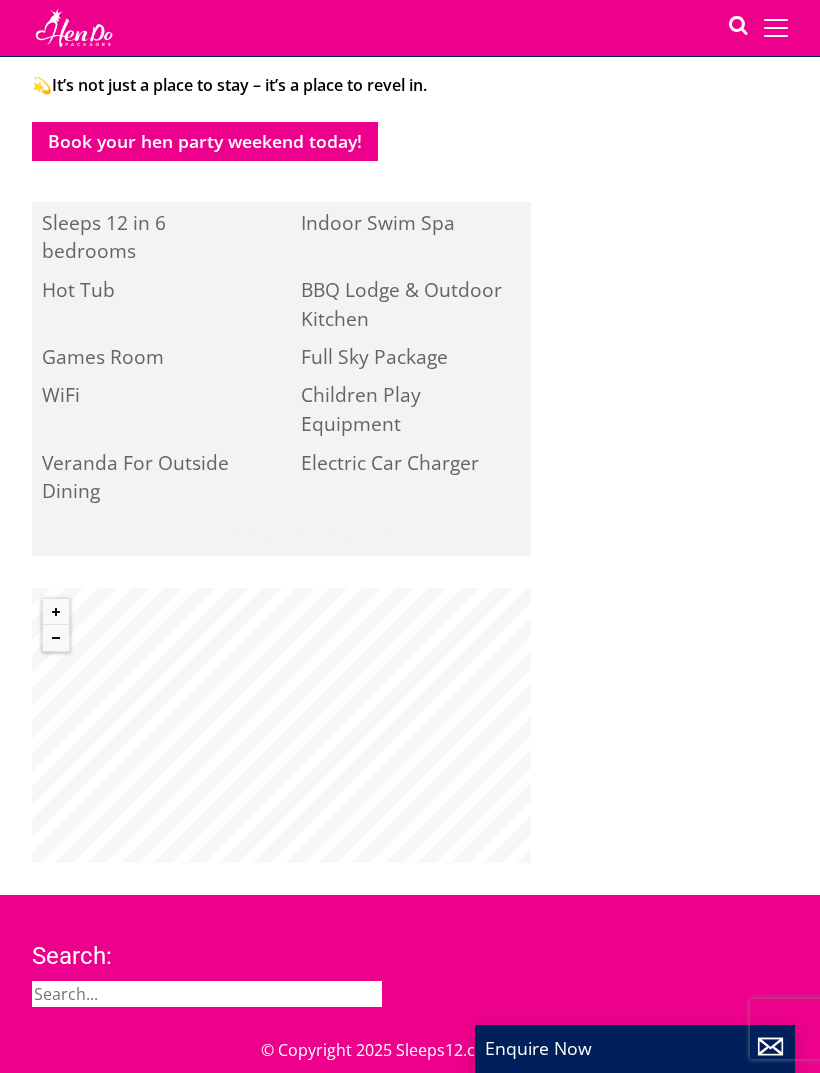 scroll, scrollTop: 1917, scrollLeft: 0, axis: vertical 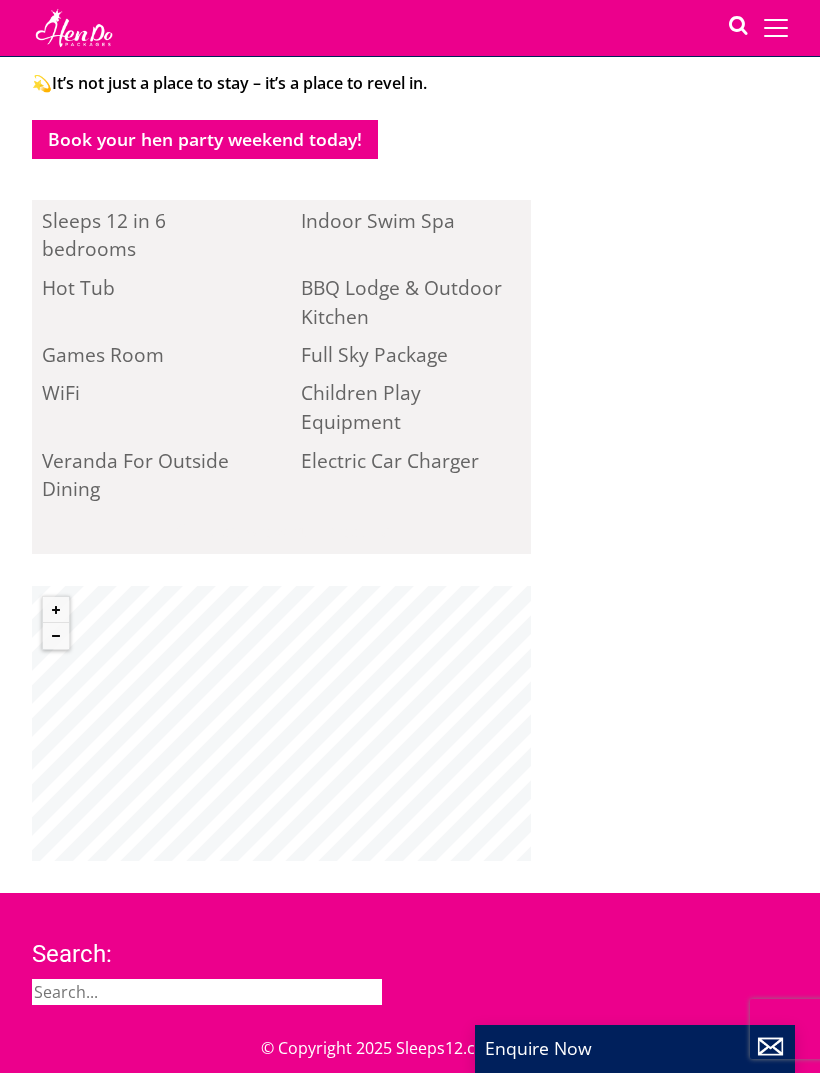select on "11" 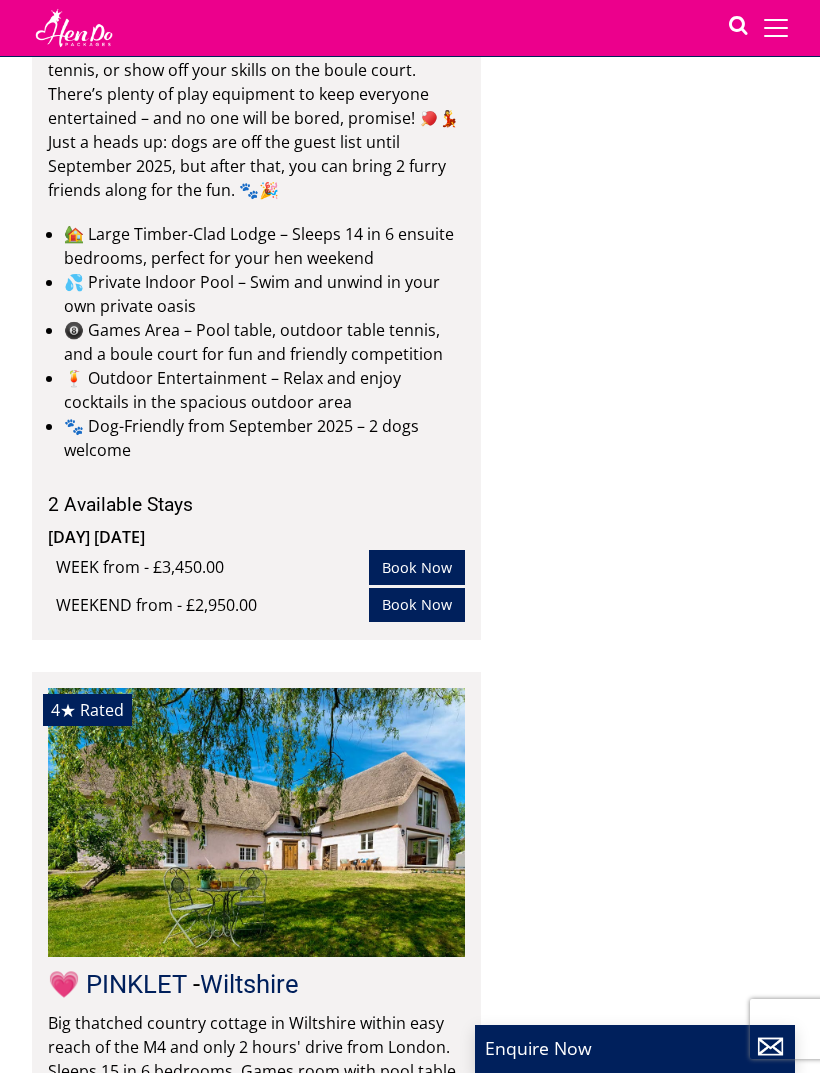 scroll, scrollTop: 393, scrollLeft: 0, axis: vertical 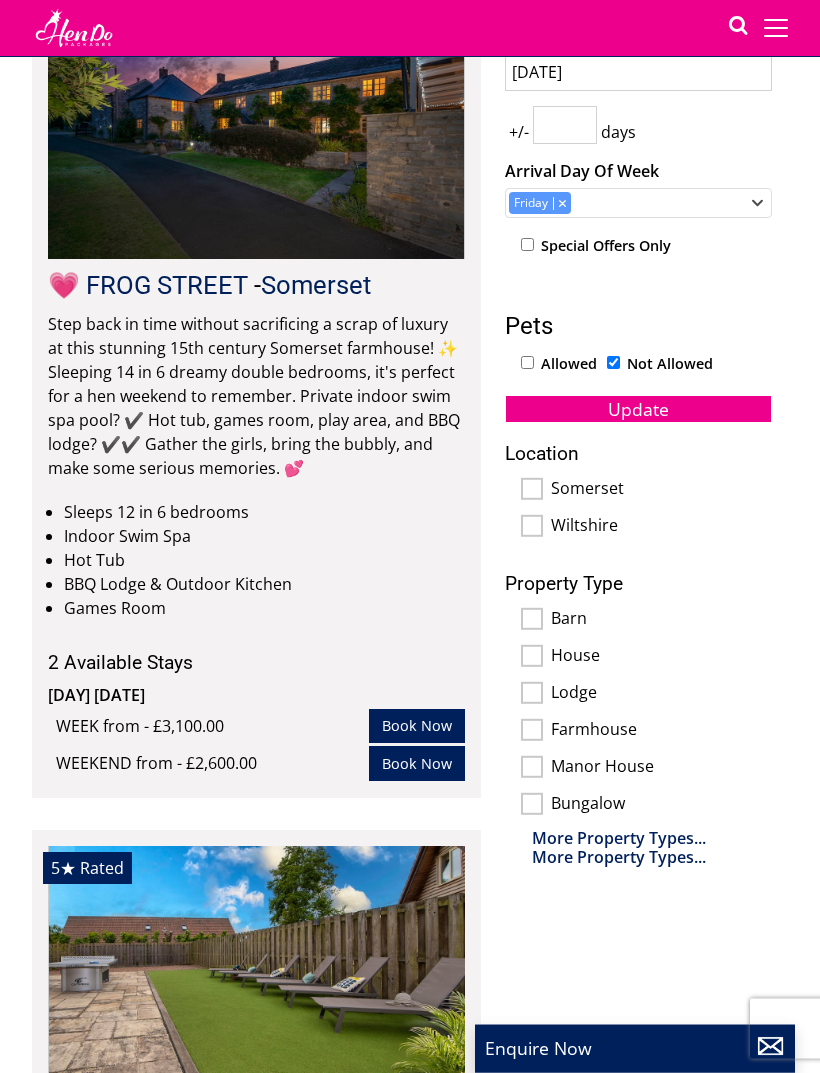 click on "1 Guest
2 Guests
3 Guests
4 Guests
5 Guests
6 Guests
7 Guests
8 Guests
9 Guests
10 Guests
11 Guests
12 Guests
13 Guests
14 Guests
15 Guests
16 Guests
17 Guests
18 Guests
19 Guests
20 Guests
21 Guests
22 Guests
23 Guests
24 Guests
25 Guests
26 Guests
27 Guests
28 Guests
29 Guests
30 Guests
31 Guests
32 Guests
Any number of bedrooms
4 Bedrooms
5 Bedrooms
6 Bedrooms
7 Bedrooms
8 Bedrooms
9 Bedrooms
10 Bedrooms
11 Bedrooms
12 Bedrooms
13 Bedrooms
14 Bedrooms
15 Bedrooms
16 Bedrooms
29/05/2026
+/-
days
Arrival Day Of Week
Monday Tuesday Wednesday Thursday Pets" at bounding box center [638, 401] 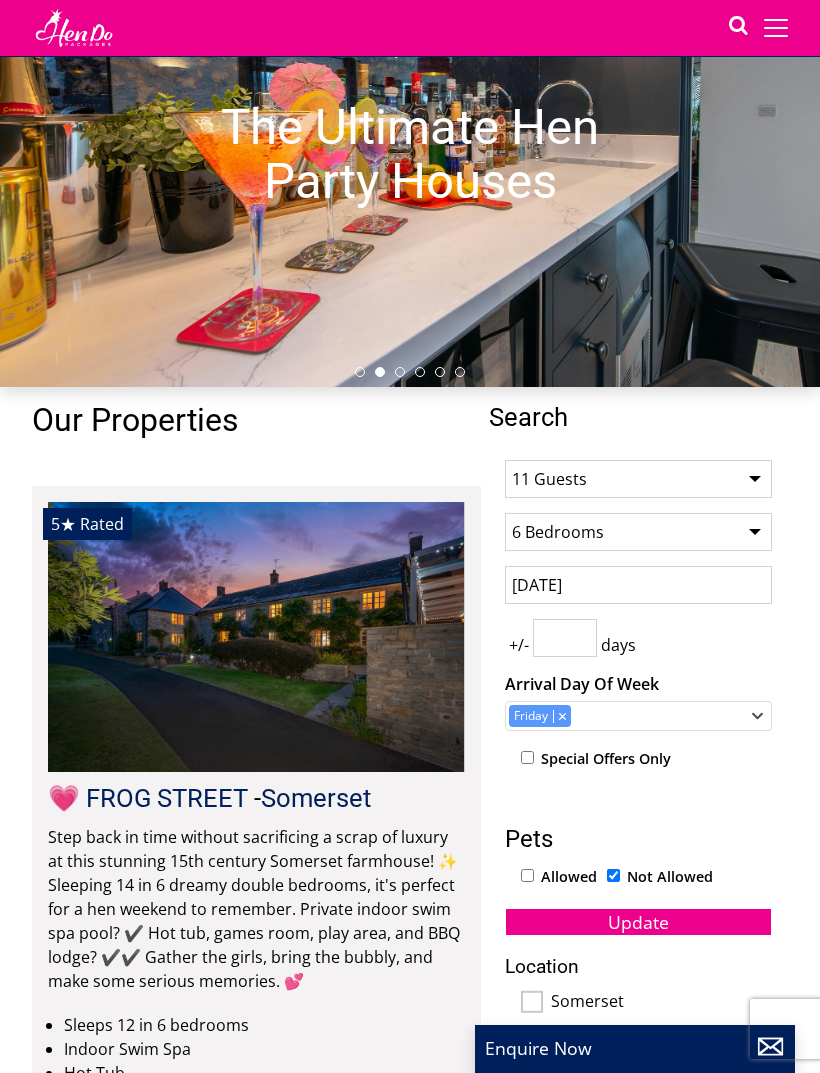 scroll, scrollTop: 0, scrollLeft: 0, axis: both 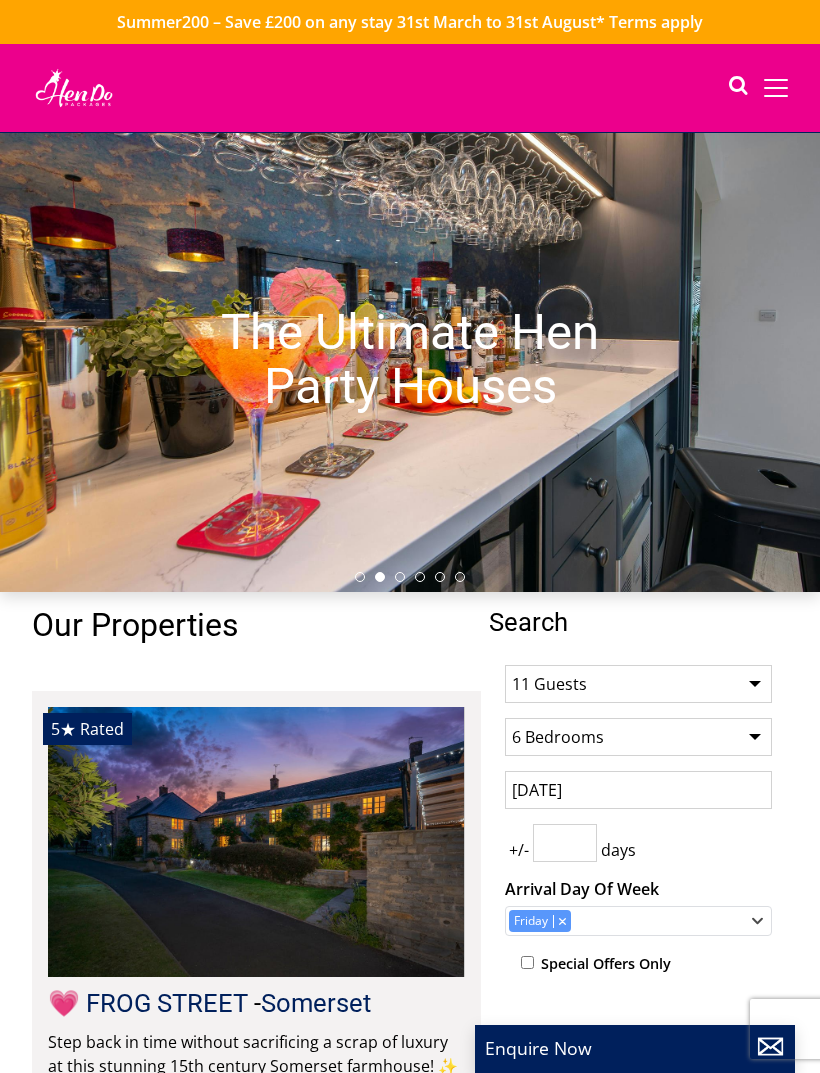 click at bounding box center (738, 88) 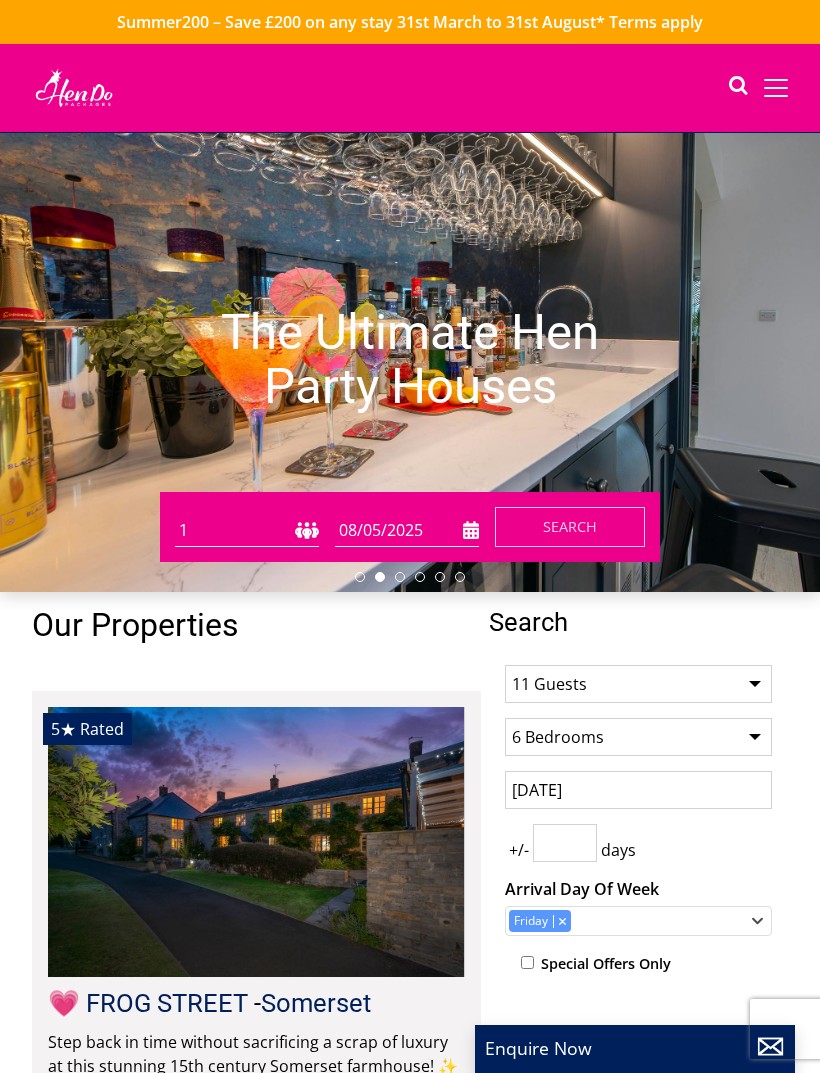 click on "Search" at bounding box center (570, 526) 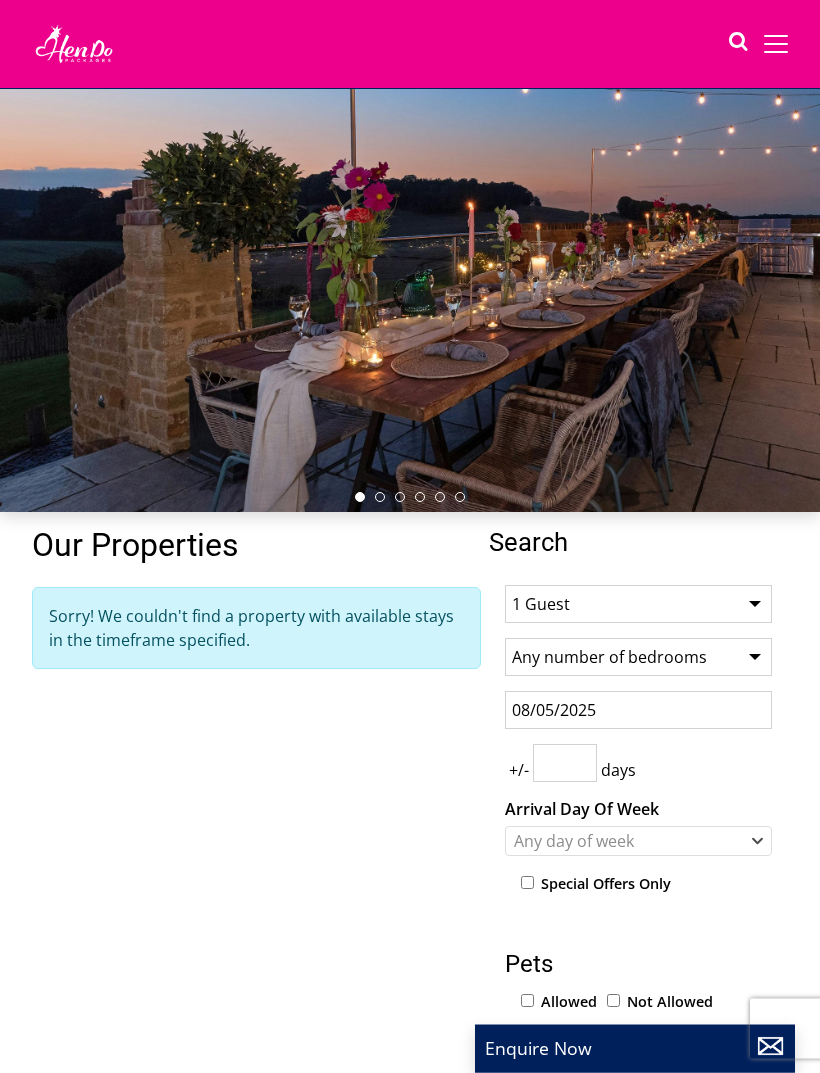 scroll, scrollTop: 82, scrollLeft: 0, axis: vertical 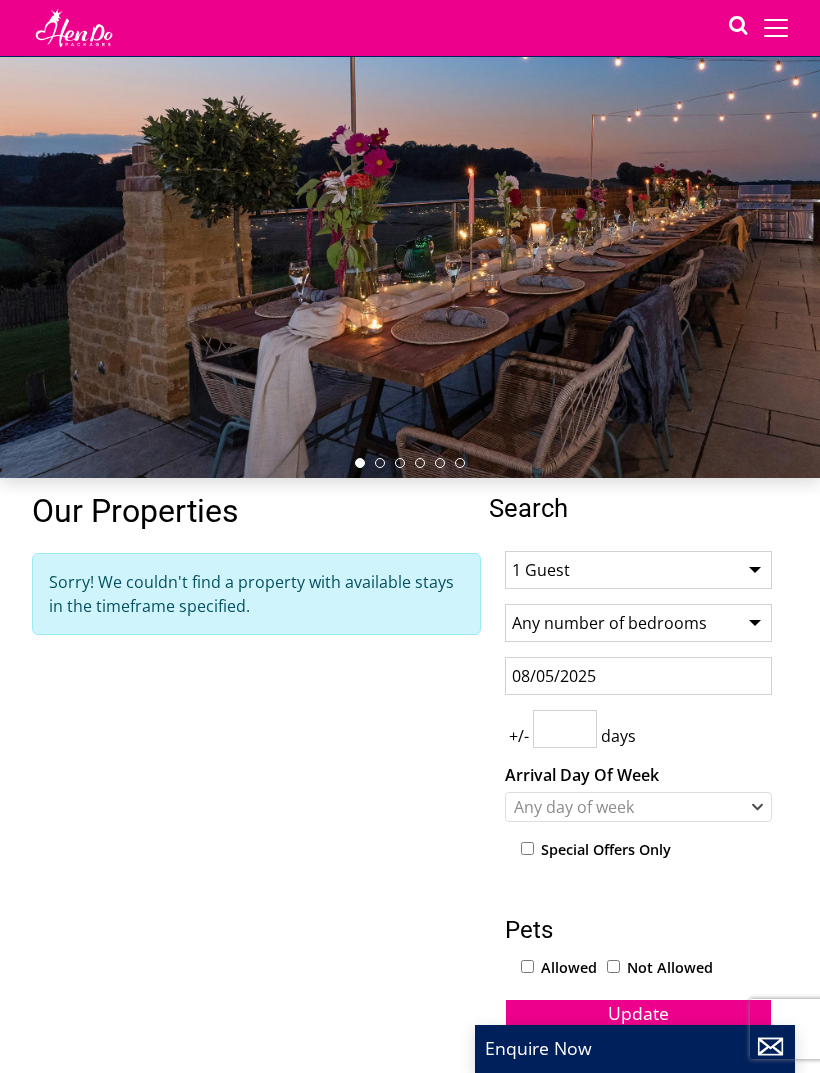 click on "Any number of bedrooms
4 Bedrooms
5 Bedrooms
6 Bedrooms
7 Bedrooms
8 Bedrooms
9 Bedrooms
10 Bedrooms
11 Bedrooms
12 Bedrooms
13 Bedrooms
14 Bedrooms
15 Bedrooms
16 Bedrooms" at bounding box center [638, 623] 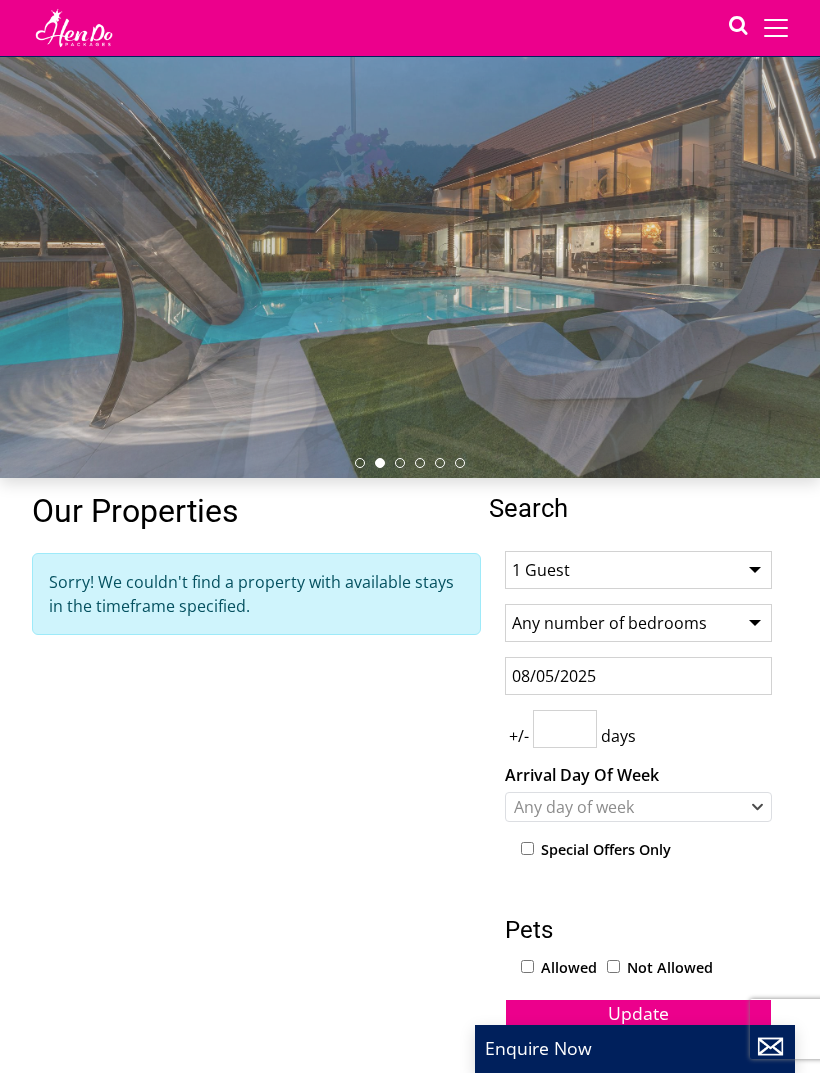 click on "1 Guest
2 Guests
3 Guests
4 Guests
5 Guests
6 Guests
7 Guests
8 Guests
9 Guests
10 Guests
11 Guests
12 Guests
13 Guests
14 Guests
15 Guests
16 Guests
17 Guests
18 Guests
19 Guests
20 Guests
21 Guests
22 Guests
23 Guests
24 Guests
25 Guests
26 Guests
27 Guests
28 Guests
29 Guests
30 Guests
31 Guests
32 Guests" at bounding box center (638, 570) 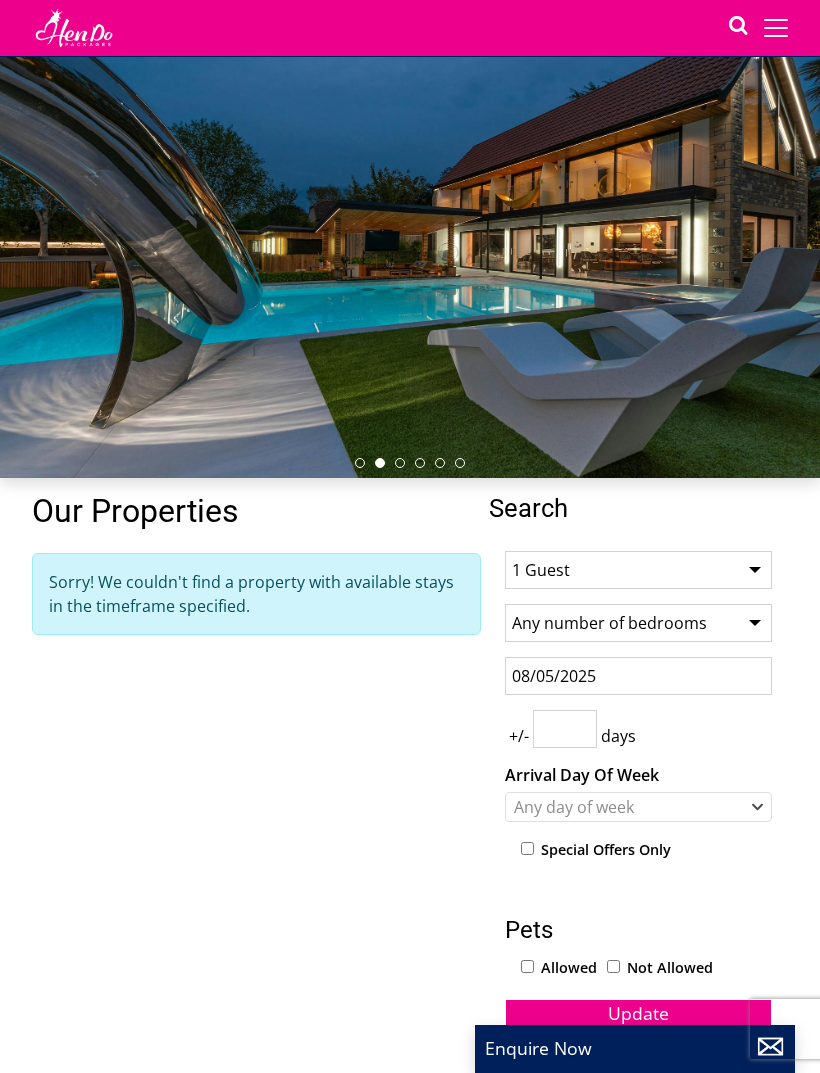 select on "11" 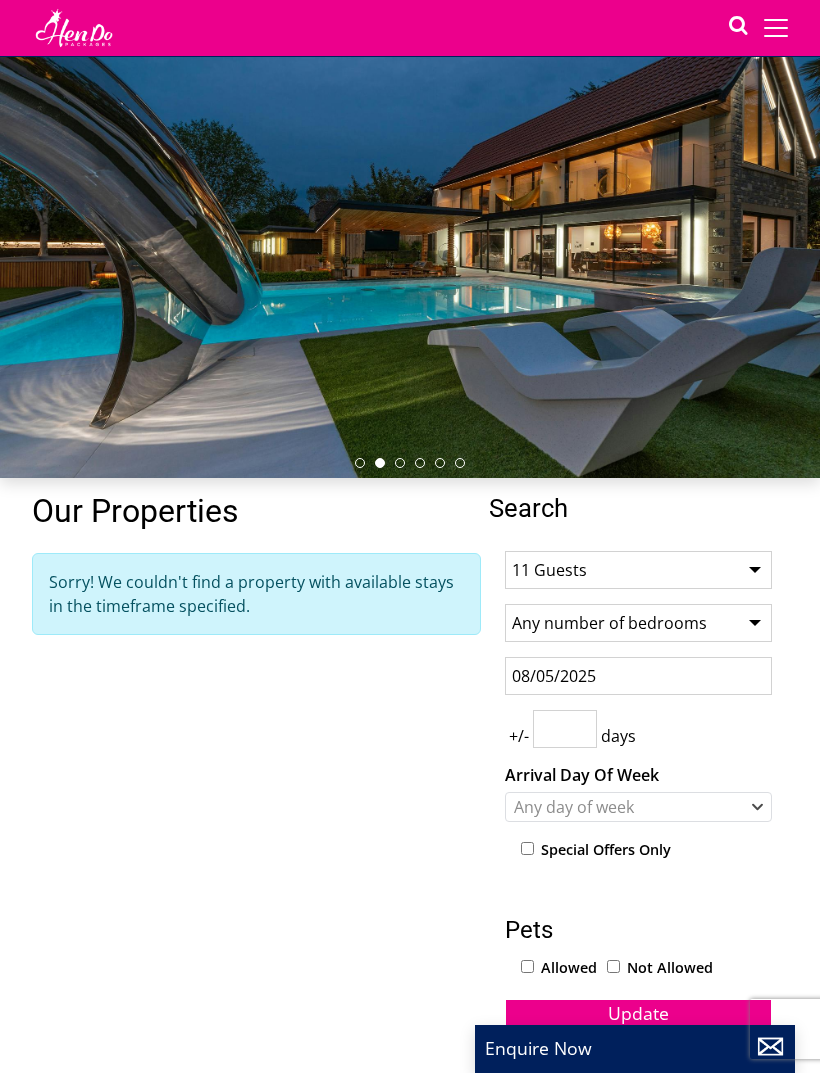 click on "Any number of bedrooms
4 Bedrooms
5 Bedrooms
6 Bedrooms
7 Bedrooms
8 Bedrooms
9 Bedrooms
10 Bedrooms
11 Bedrooms
12 Bedrooms
13 Bedrooms
14 Bedrooms
15 Bedrooms
16 Bedrooms" at bounding box center [638, 623] 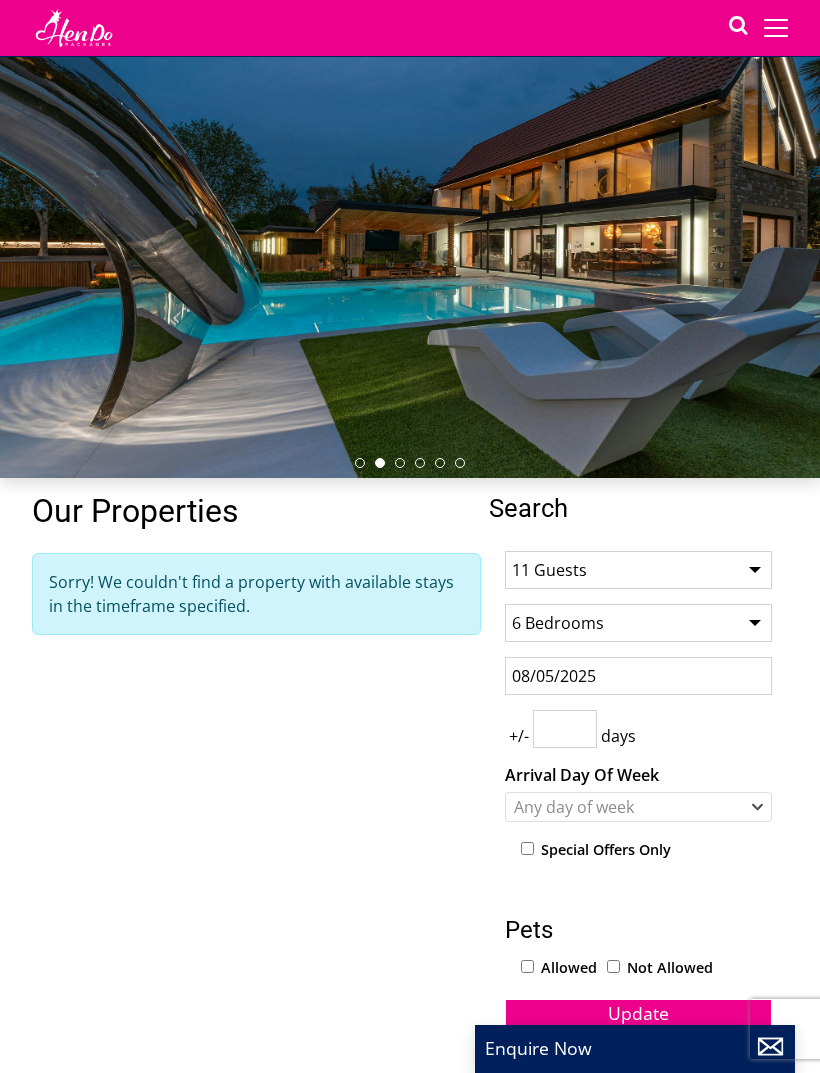 click on "08/05/2025" at bounding box center (638, 676) 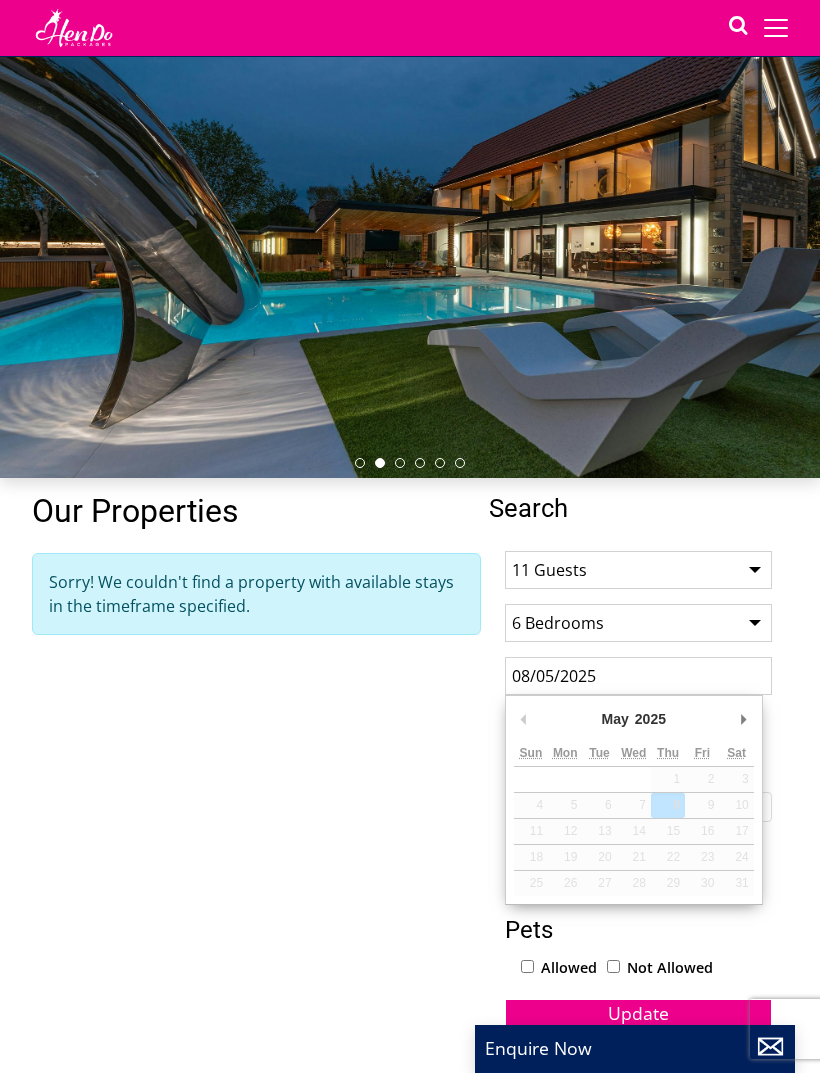 scroll, scrollTop: 81, scrollLeft: 0, axis: vertical 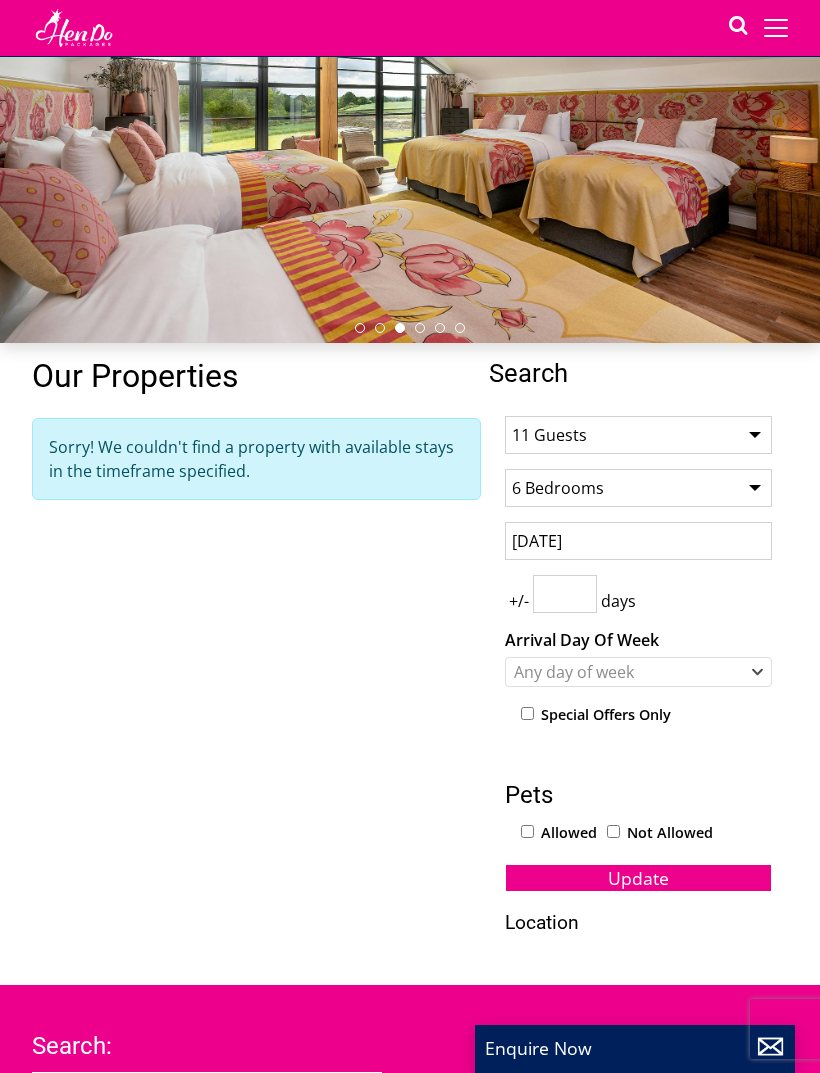 click on "[DATE]" at bounding box center [638, 541] 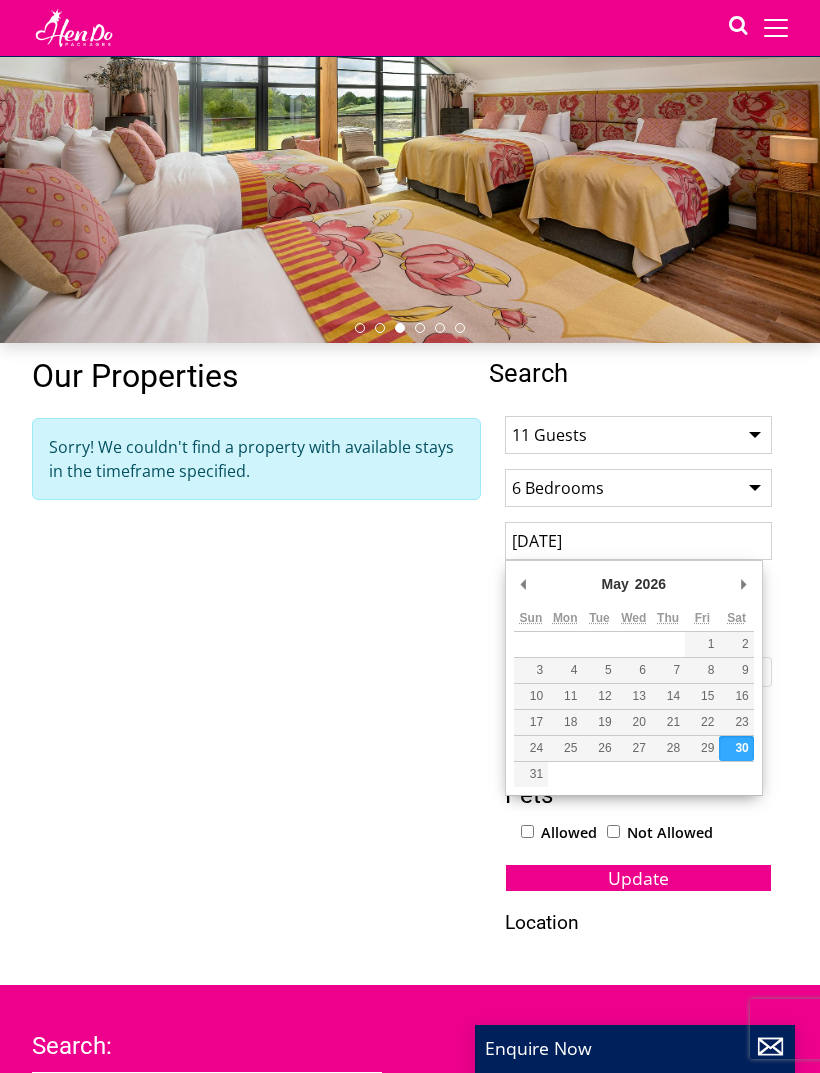 scroll, scrollTop: 216, scrollLeft: 0, axis: vertical 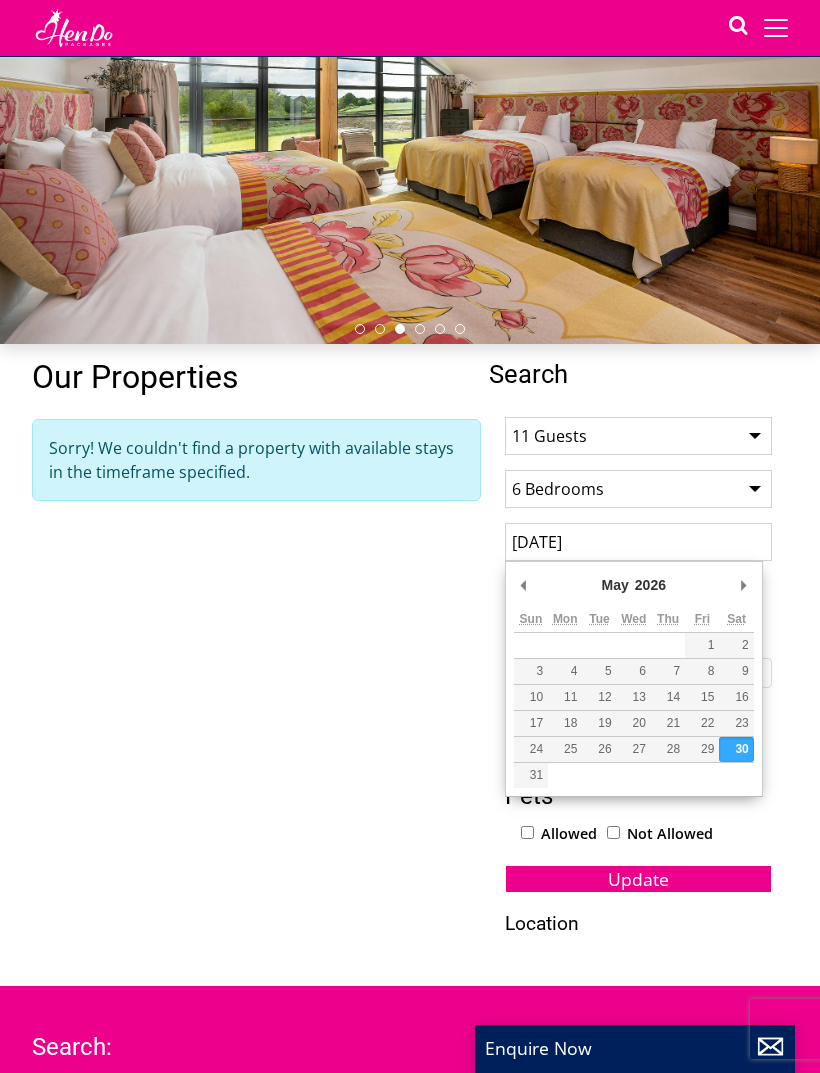type on "[DATE]" 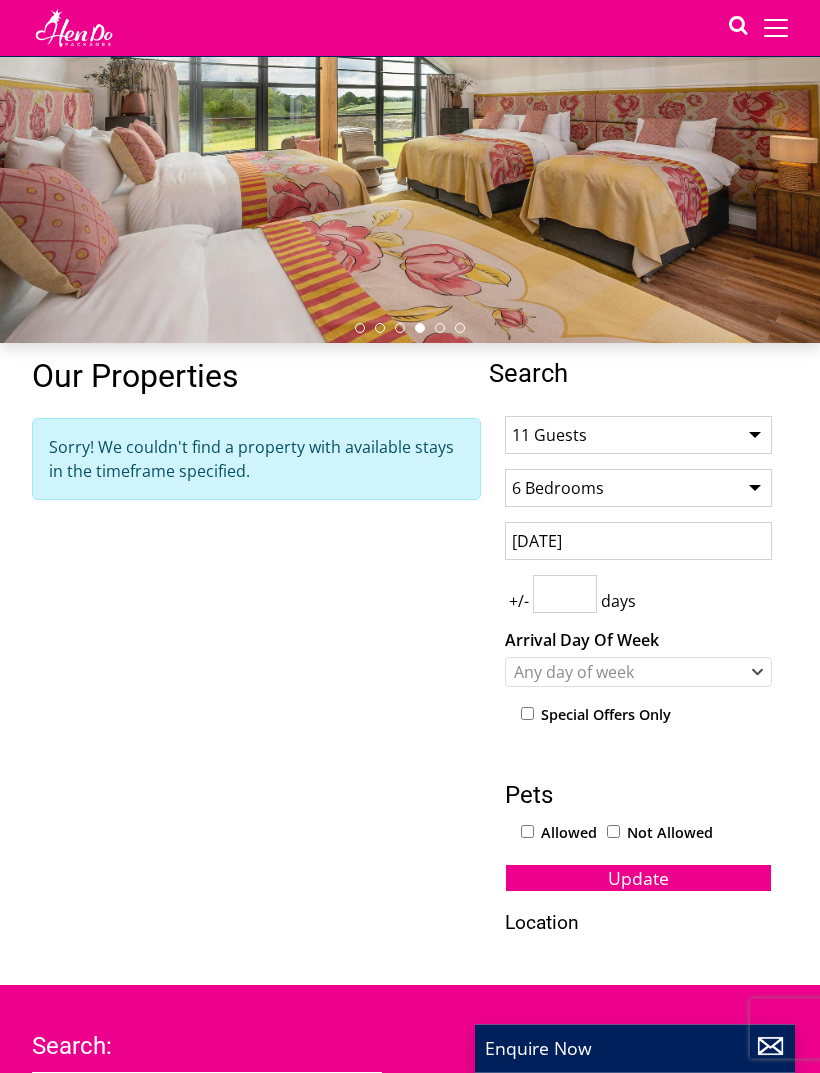 scroll, scrollTop: 217, scrollLeft: 0, axis: vertical 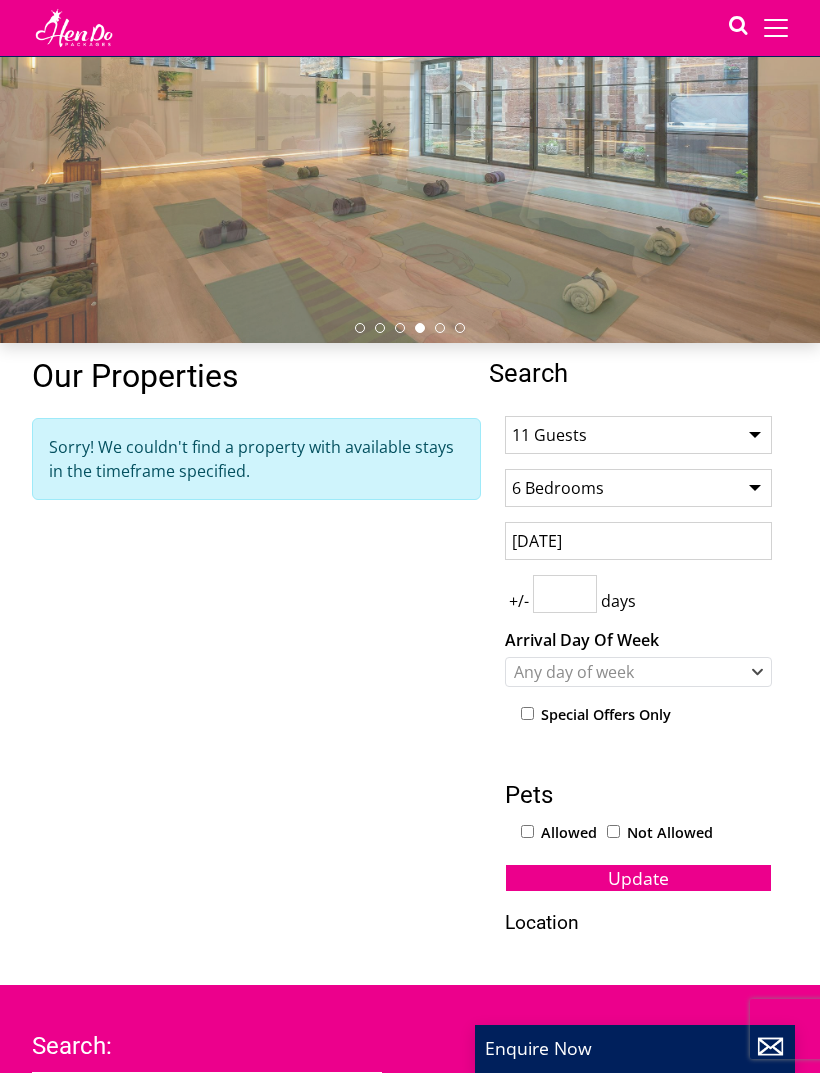 click on "Search
Search
1 Guest
2 Guests
3 Guests
4 Guests
5 Guests
6 Guests
7 Guests
8 Guests
9 Guests
10 Guests
11 Guests
12 Guests
13 Guests
14 Guests
15 Guests
16 Guests
17 Guests
18 Guests
19 Guests
20 Guests
21 Guests
22 Guests
23 Guests
24 Guests
25 Guests
26 Guests
27 Guests
28 Guests
29 Guests
30 Guests
31 Guests
32 Guests
Any number of bedrooms
4 Bedrooms
5 Bedrooms
6 Bedrooms
7 Bedrooms
8 Bedrooms
9 Bedrooms
10 Bedrooms
11 Bedrooms
12 Bedrooms
13 Bedrooms
14 Bedrooms
15 Bedrooms
16 Bedrooms
29/05/2026
+/-
days Monday" at bounding box center (410, 648) 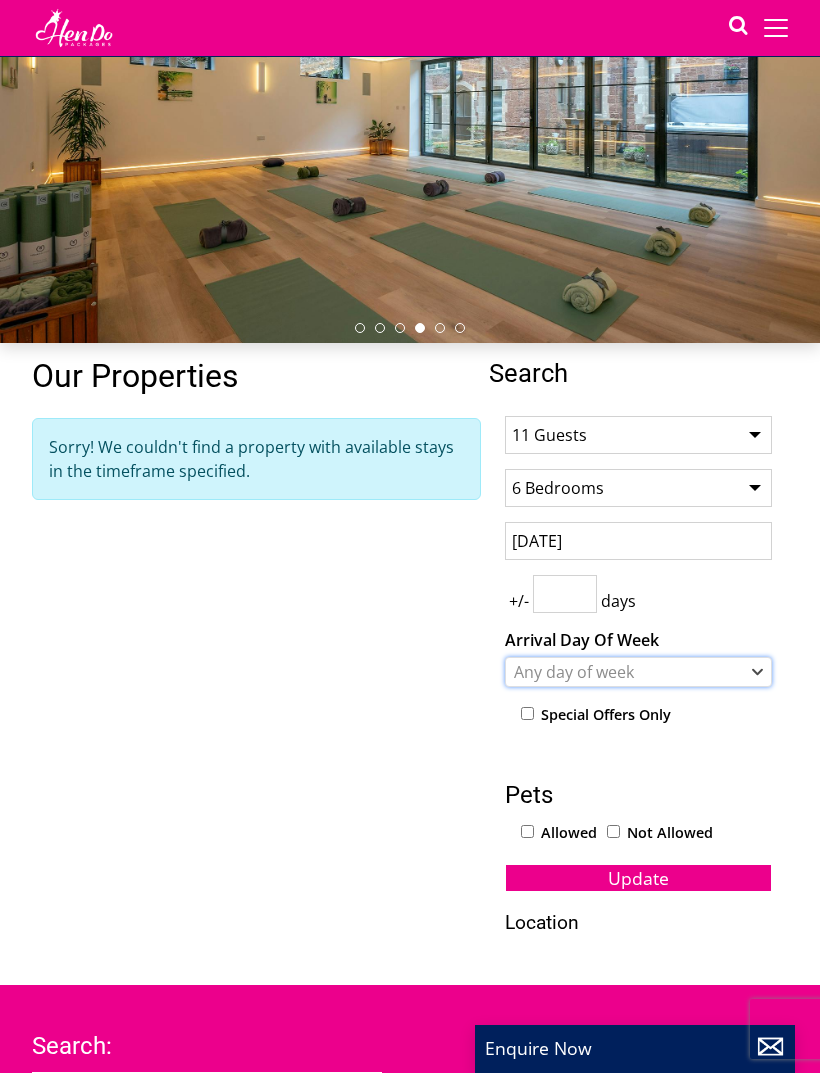click 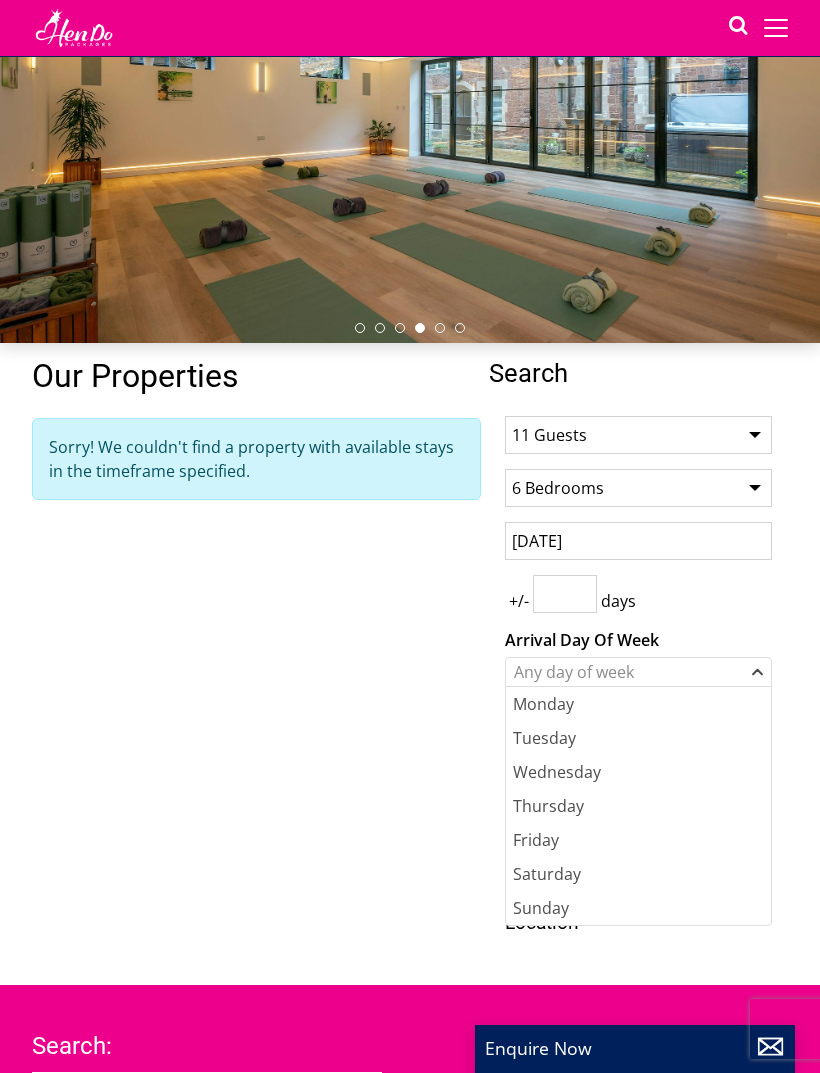click on "Friday" at bounding box center (638, 840) 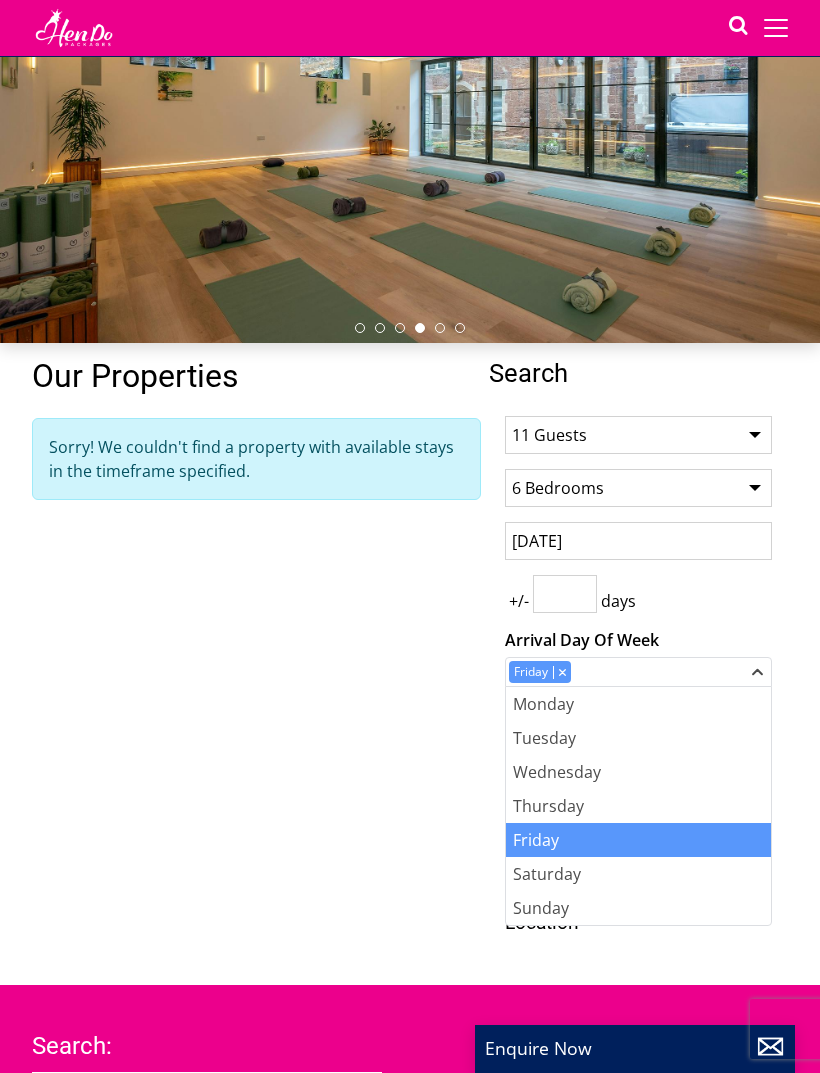 click on "1 Guest
2 Guests
3 Guests
4 Guests
5 Guests
6 Guests
7 Guests
8 Guests
9 Guests
10 Guests
11 Guests
12 Guests
13 Guests
14 Guests
15 Guests
16 Guests
17 Guests
18 Guests
19 Guests
20 Guests
21 Guests
22 Guests
23 Guests
24 Guests
25 Guests
26 Guests
27 Guests
28 Guests
29 Guests
30 Guests
31 Guests
32 Guests
Any number of bedrooms
4 Bedrooms
5 Bedrooms
6 Bedrooms
7 Bedrooms
8 Bedrooms
9 Bedrooms
10 Bedrooms
11 Bedrooms
12 Bedrooms
13 Bedrooms
14 Bedrooms
15 Bedrooms
16 Bedrooms
29/05/2026
+/-
days
Arrival Day Of Week
Monday Tuesday Wednesday Thursday Pets" at bounding box center [638, 666] 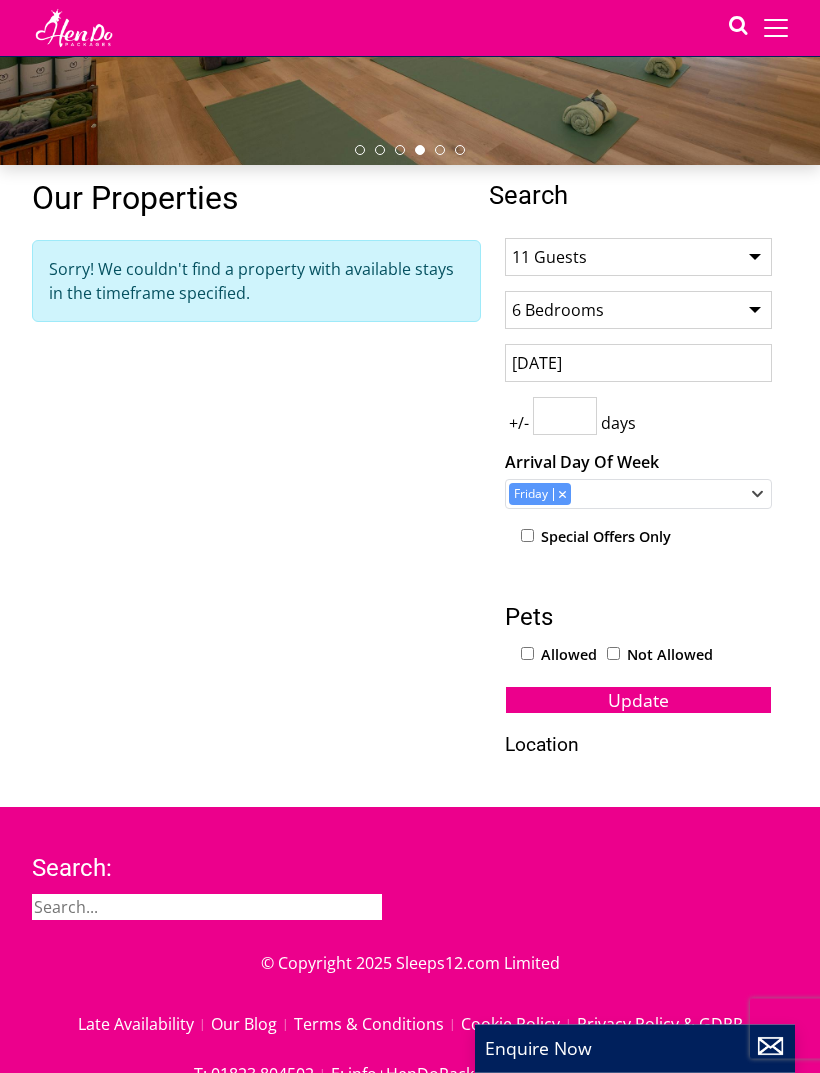 scroll, scrollTop: 398, scrollLeft: 0, axis: vertical 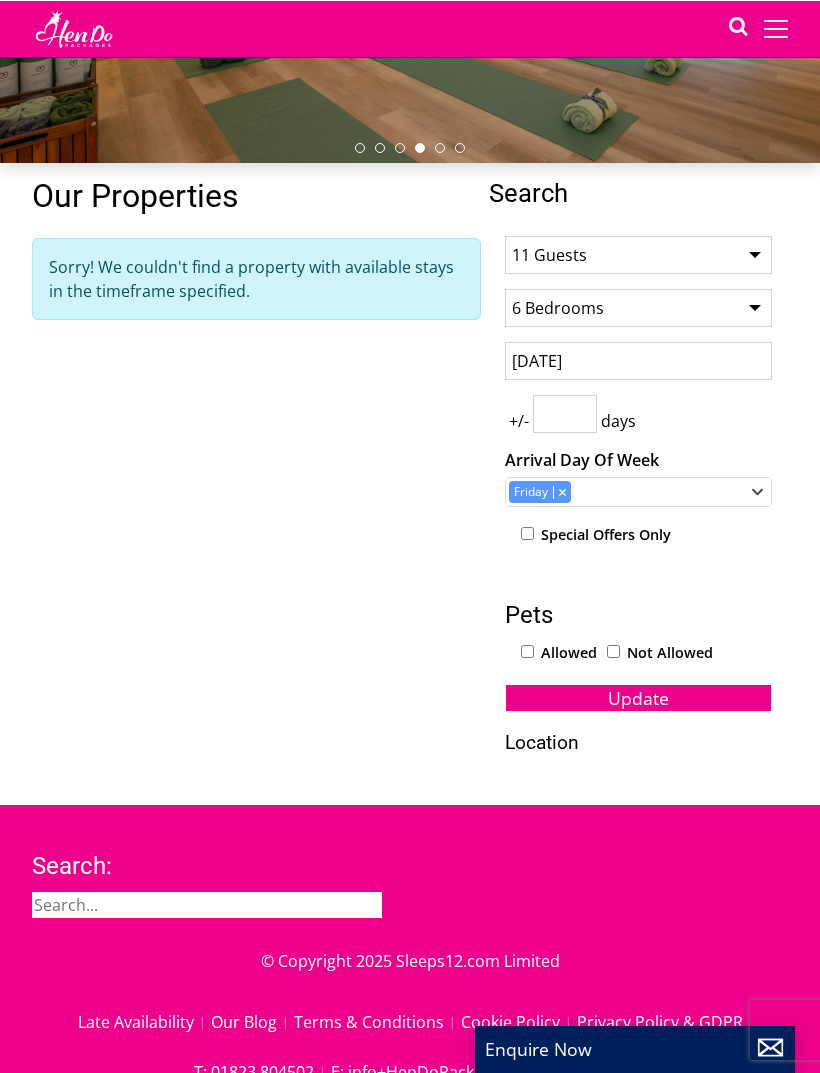click on "Location" at bounding box center (638, 741) 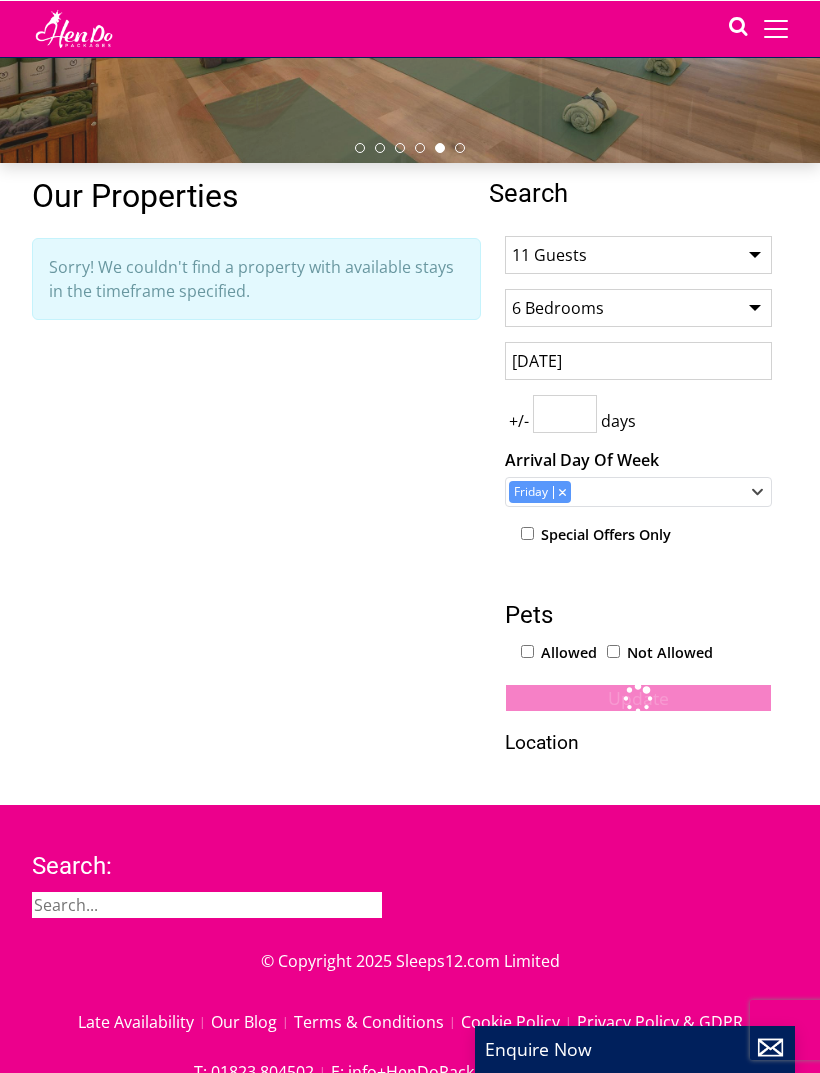 scroll, scrollTop: 397, scrollLeft: 0, axis: vertical 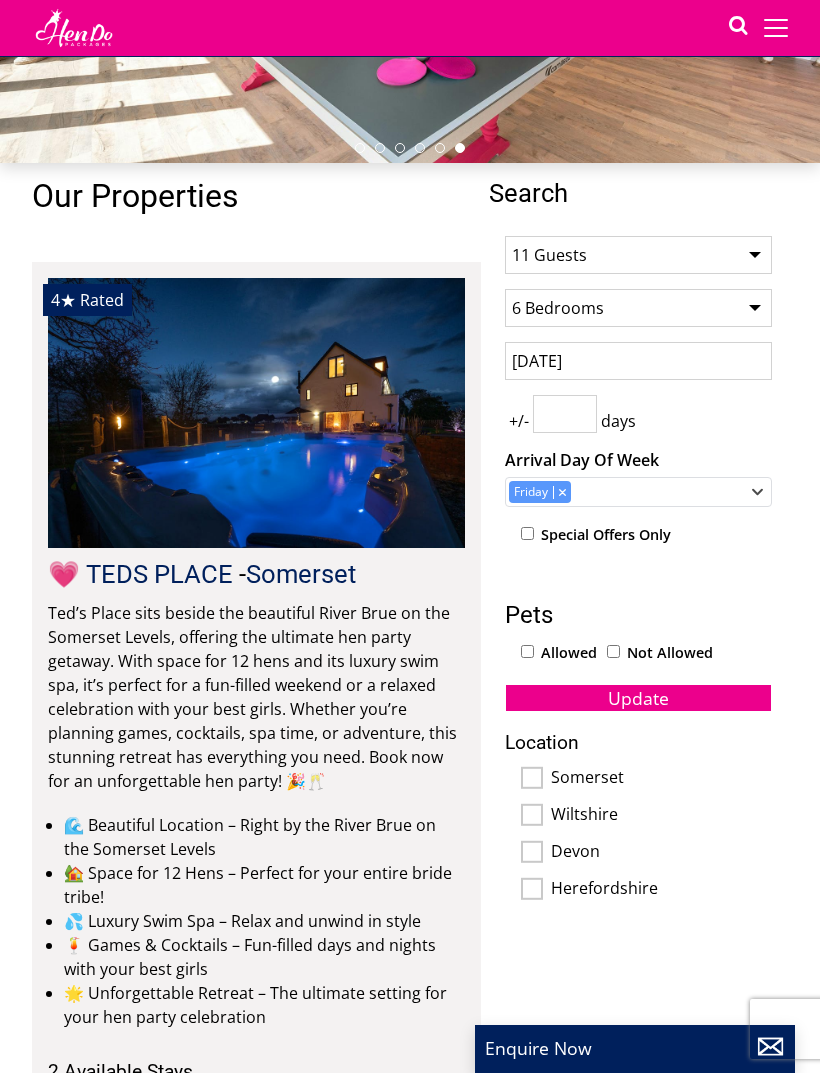 click on "Wiltshire" at bounding box center (661, 816) 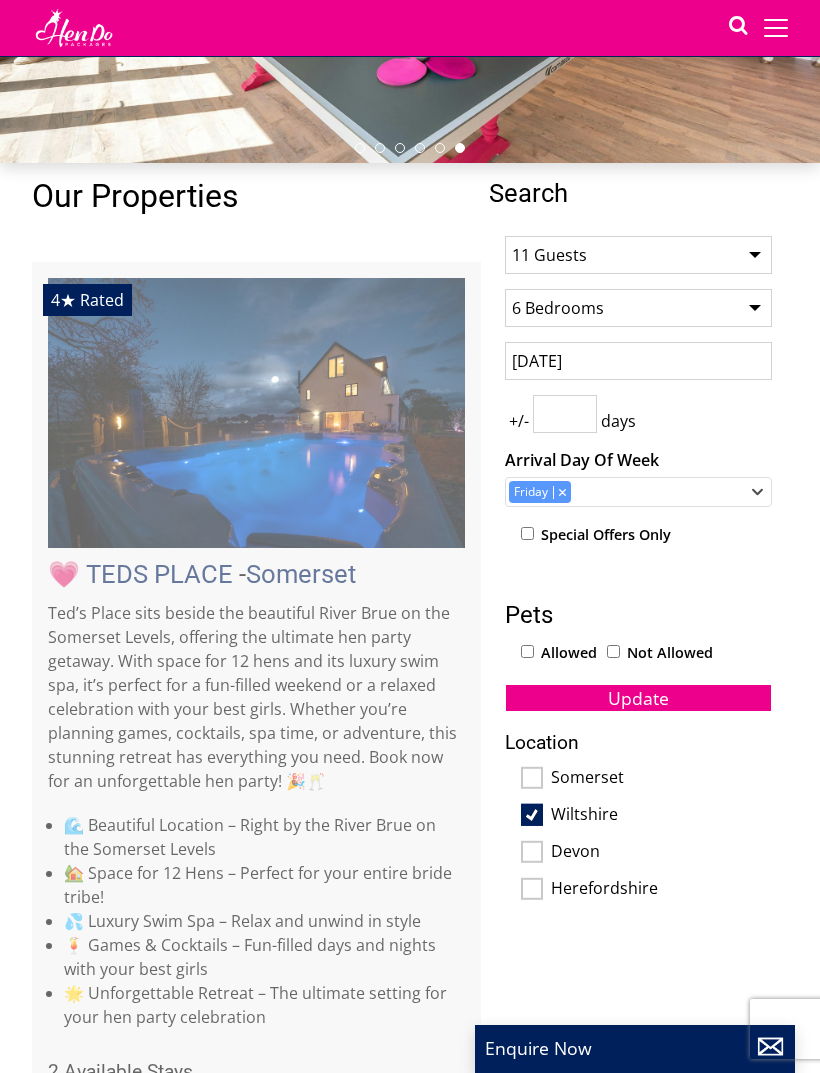 click on "Wiltshire" at bounding box center (661, 816) 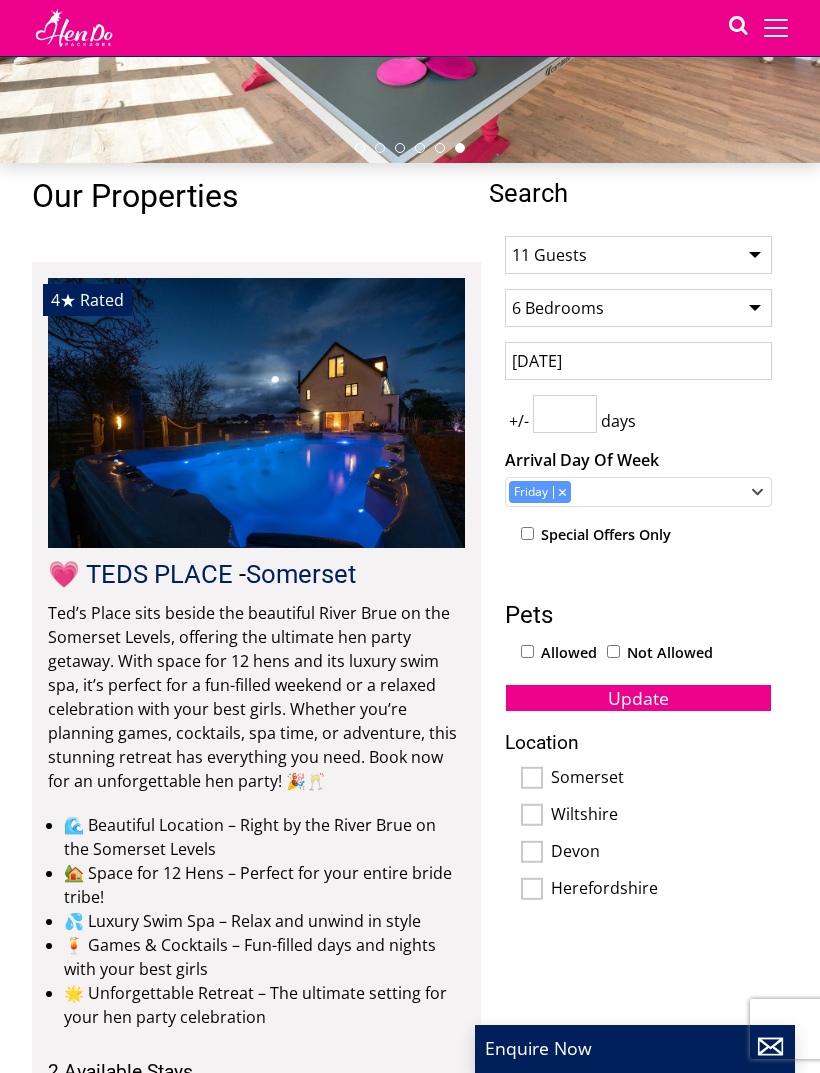 click on "Somerset" at bounding box center (661, 779) 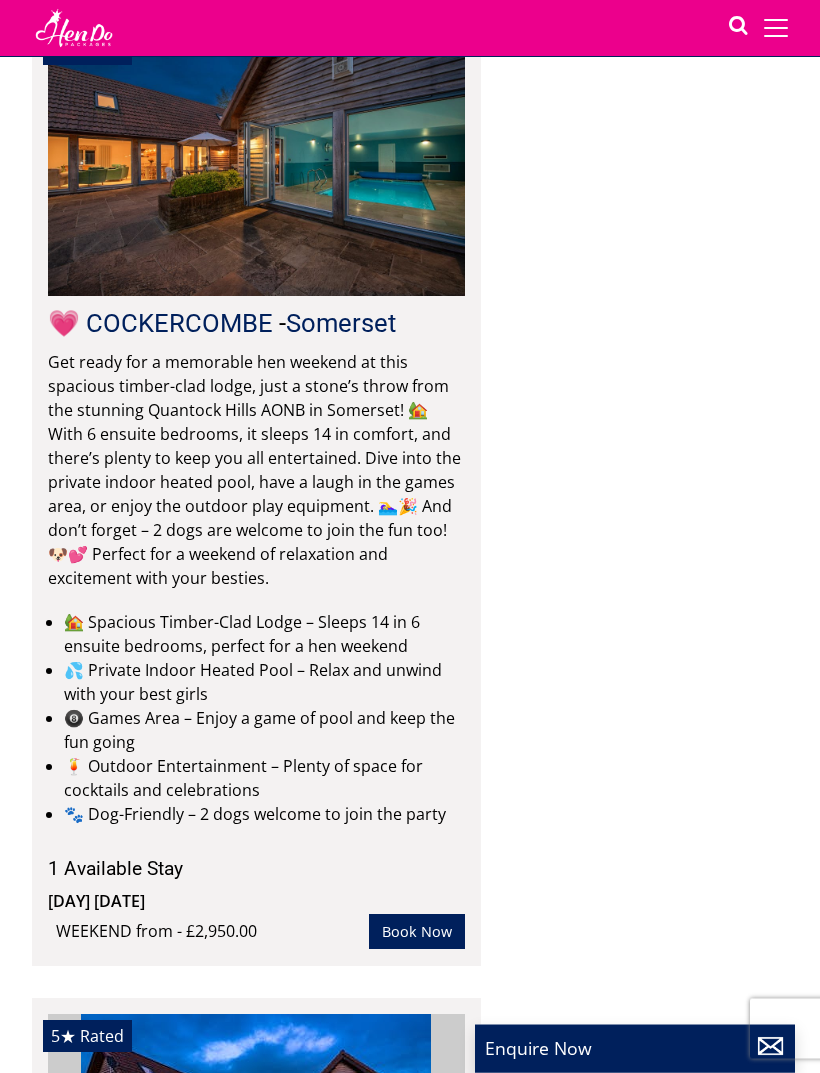 scroll, scrollTop: 8633, scrollLeft: 0, axis: vertical 